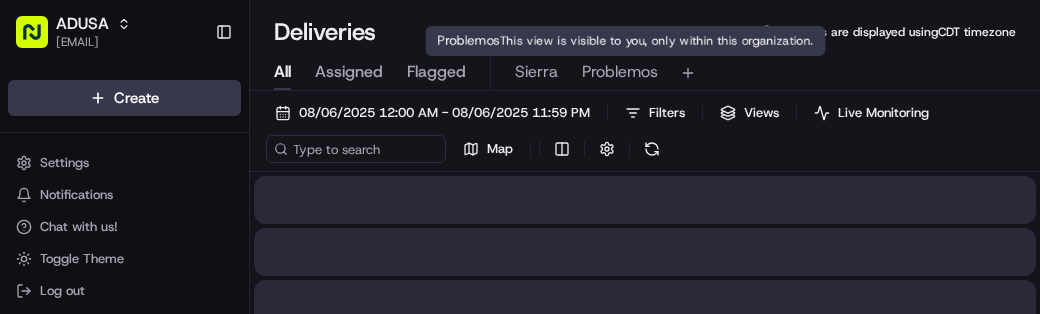 click on "Problemos" at bounding box center [620, 72] 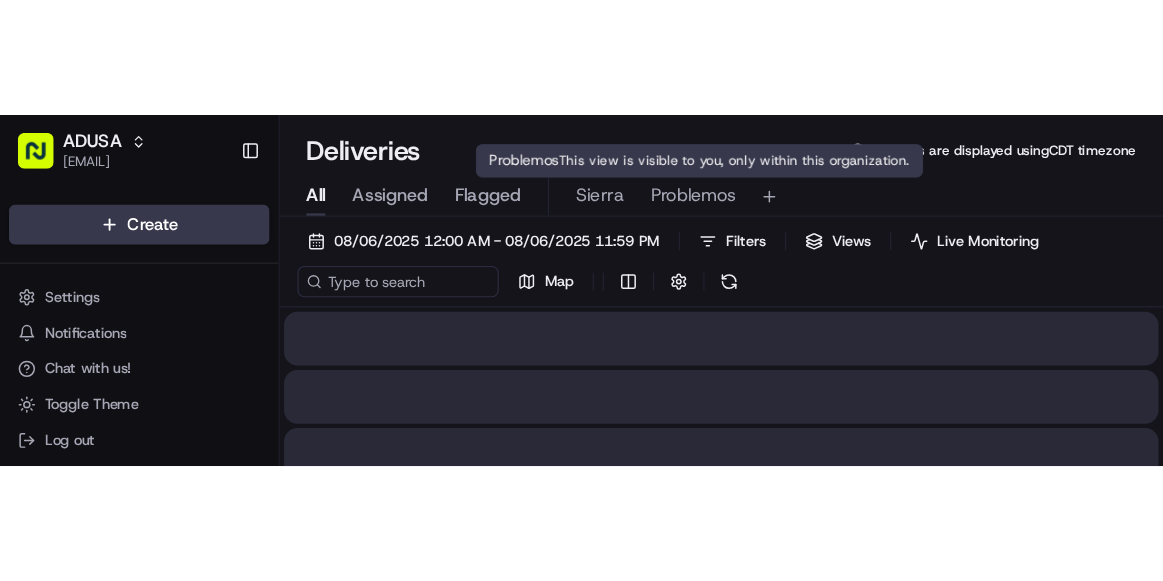 scroll, scrollTop: 0, scrollLeft: 0, axis: both 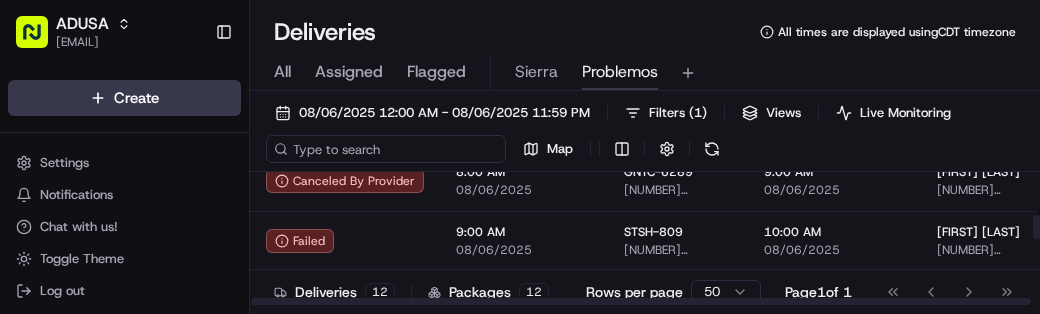 click at bounding box center [386, 149] 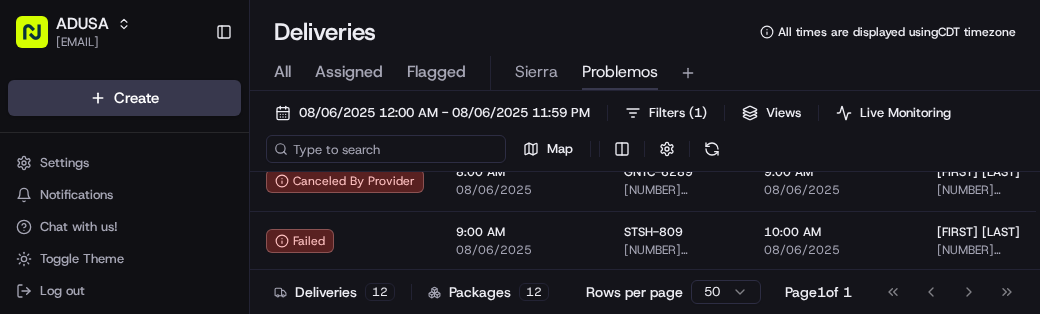 paste on "m703253375" 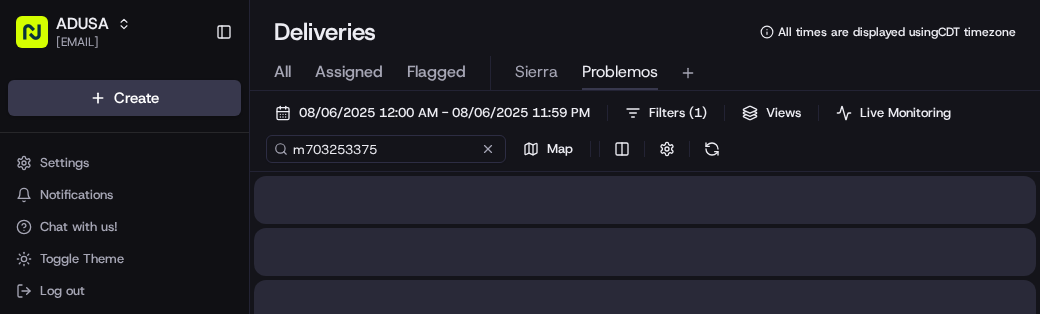 type on "m703253375" 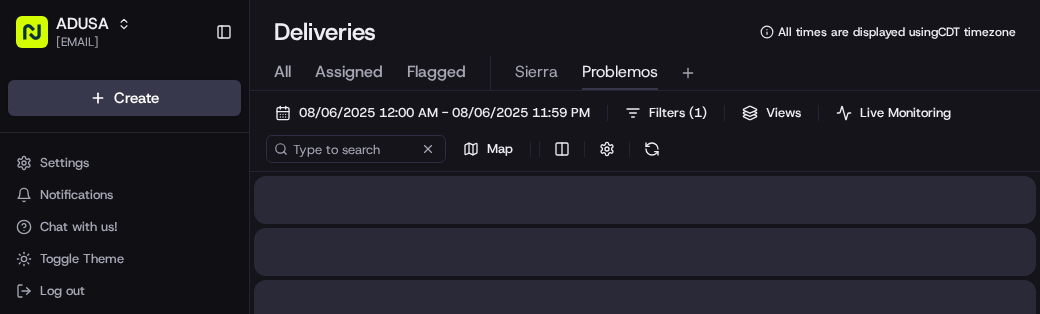 click on "All" at bounding box center [282, 72] 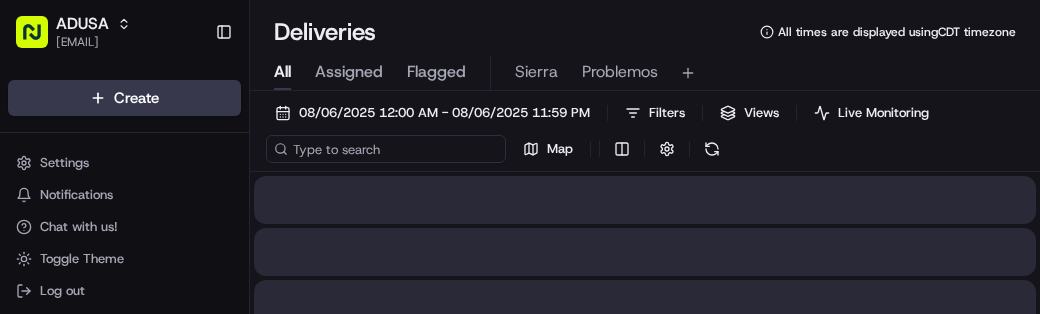 click at bounding box center (386, 149) 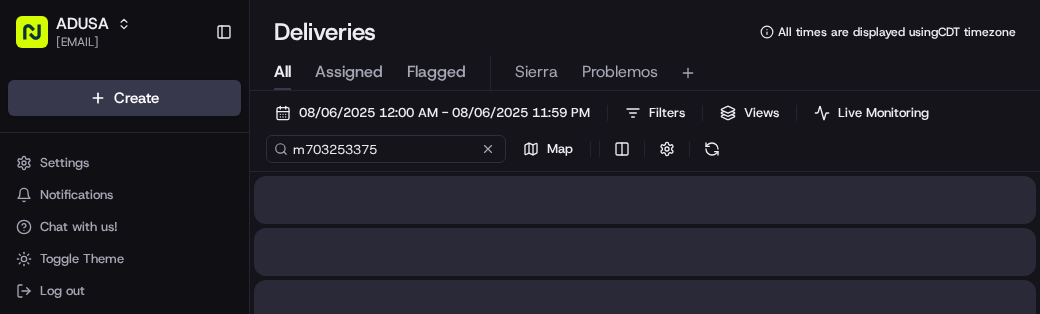 type on "m703253375" 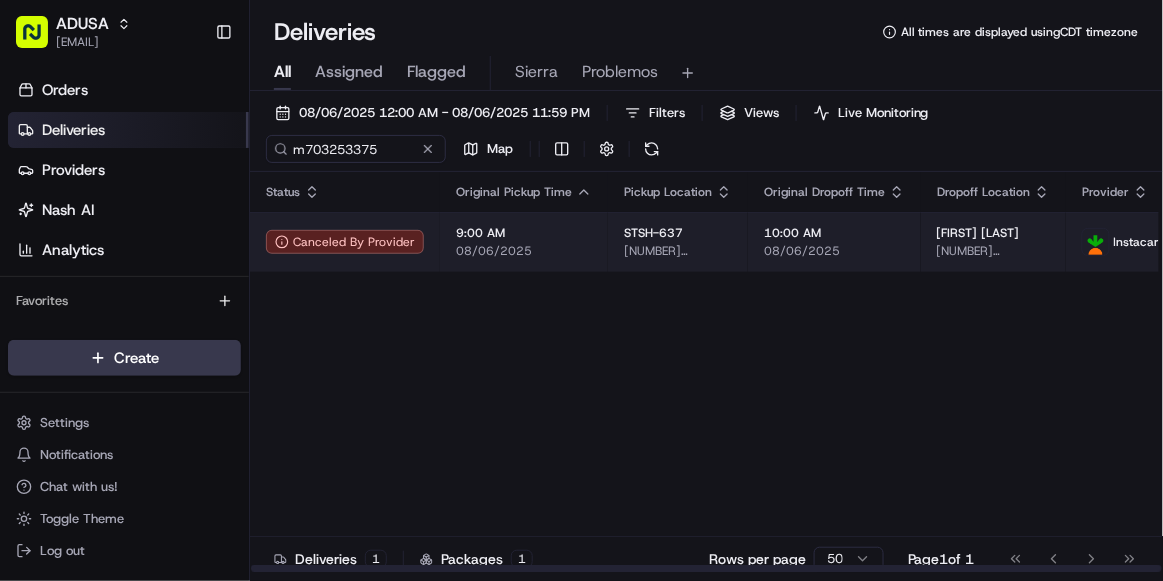 click on "9:00 AM" at bounding box center [524, 233] 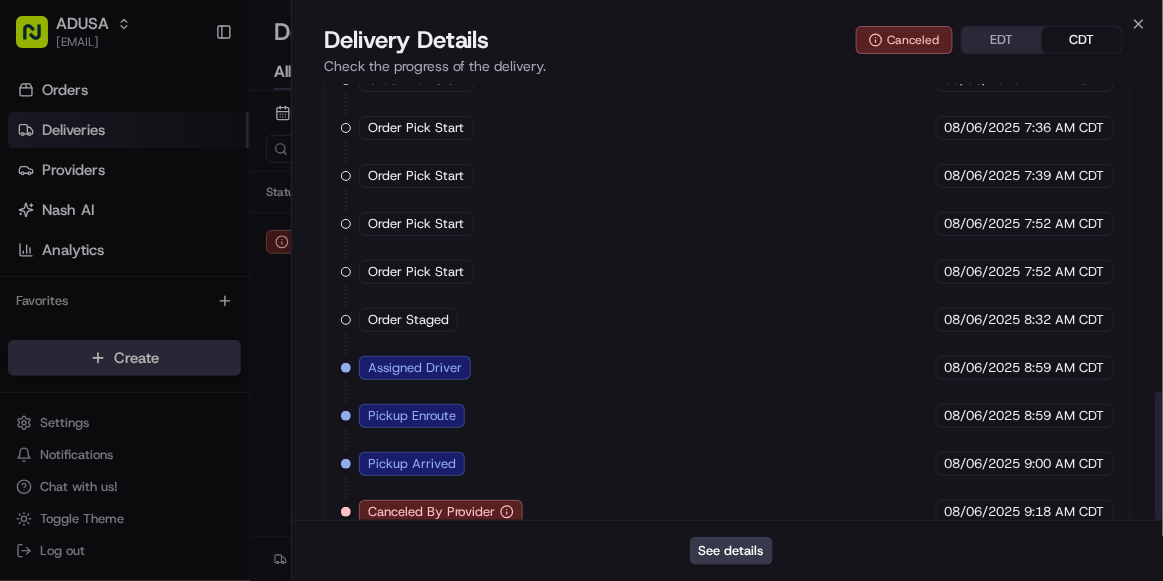 scroll, scrollTop: 1039, scrollLeft: 0, axis: vertical 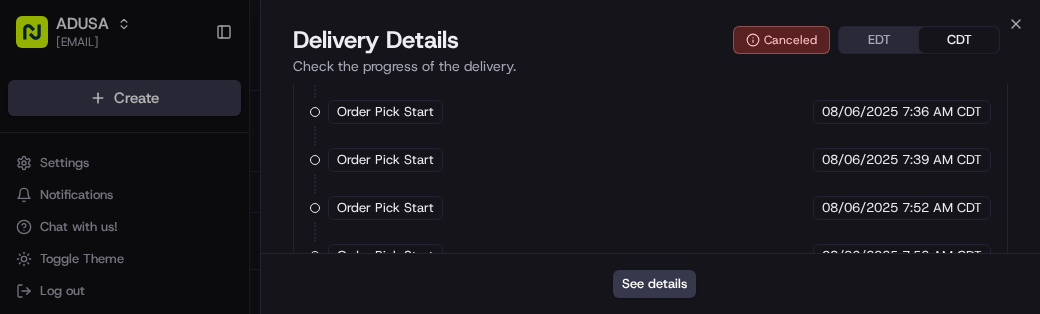 click on "Order Cutoff Stop and Shop 08/06/2025 7:03 AM CDT Created (Sent To Provider) Instacart 08/06/2025 7:04 AM CDT Not Assigned Driver Instacart 08/06/2025 7:04 AM CDT Order Pick Start Stop and Shop 08/06/2025 7:11 AM CDT Order Pick Start Stop and Shop 08/06/2025 7:21 AM CDT Order Pick Start Stop and Shop 08/06/2025 7:36 AM CDT Order Pick Start Stop and Shop 08/06/2025 7:39 AM CDT Order Pick Start Stop and Shop 08/06/2025 7:52 AM CDT Order Pick Start Stop and Shop 08/06/2025 7:52 AM CDT Order Staged Stop and Shop 08/06/2025 8:32 AM CDT Assigned Driver Instacart 08/06/2025 8:59 AM CDT Pickup Enroute Instacart 08/06/2025 8:59 AM CDT Pickup Arrived Instacart 08/06/2025 9:00 AM CDT Canceled By Provider Instacart 08/06/2025 9:18 AM CDT" at bounding box center (650, 184) 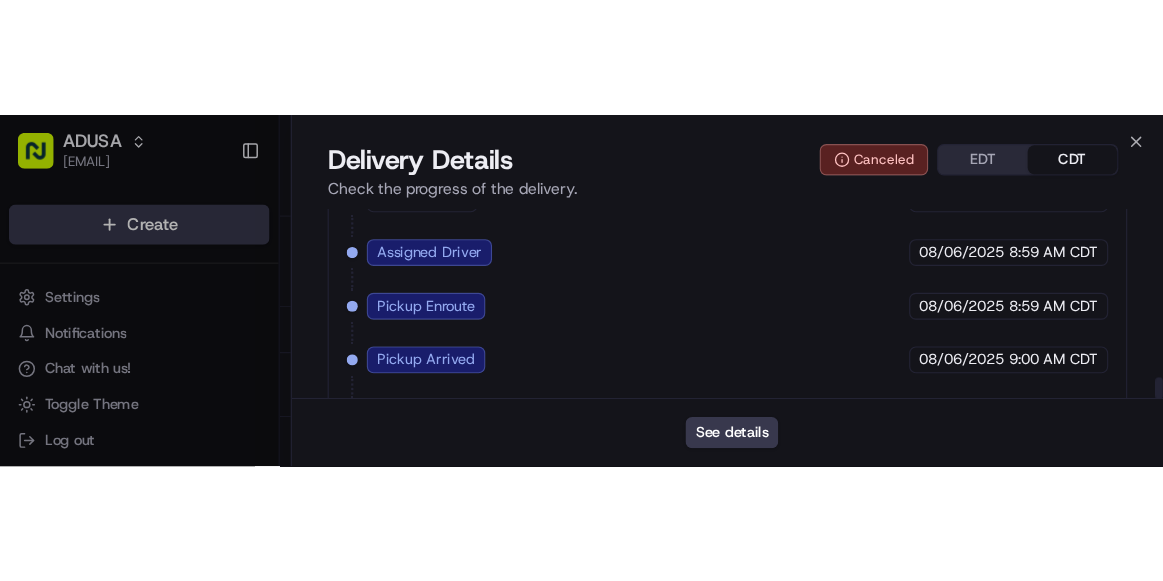 scroll, scrollTop: 1306, scrollLeft: 0, axis: vertical 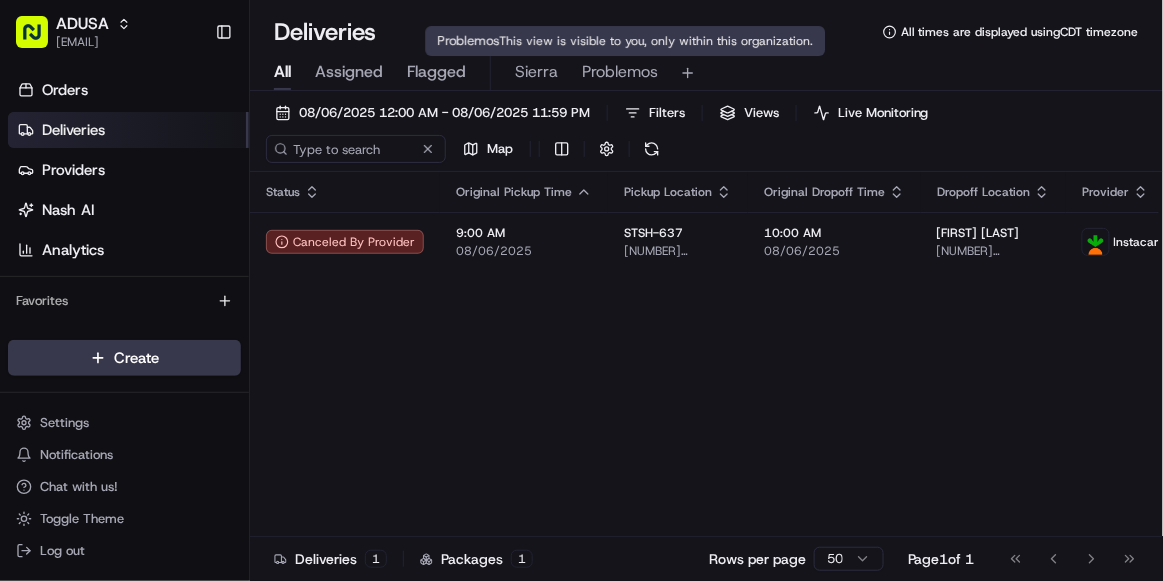 click on "Problemos" at bounding box center [620, 72] 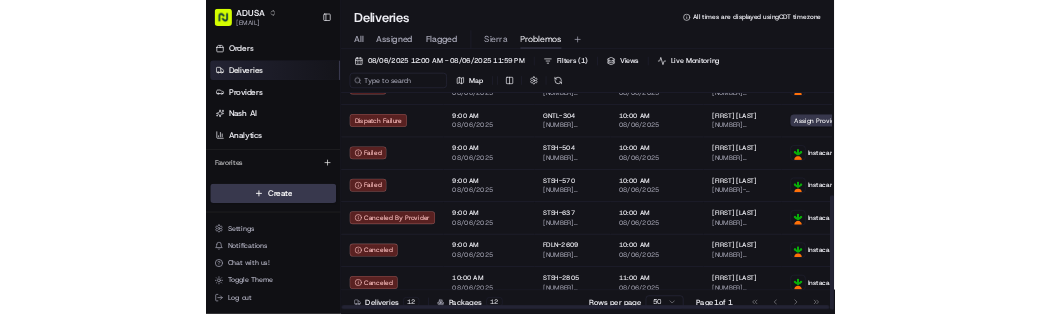 scroll, scrollTop: 358, scrollLeft: 0, axis: vertical 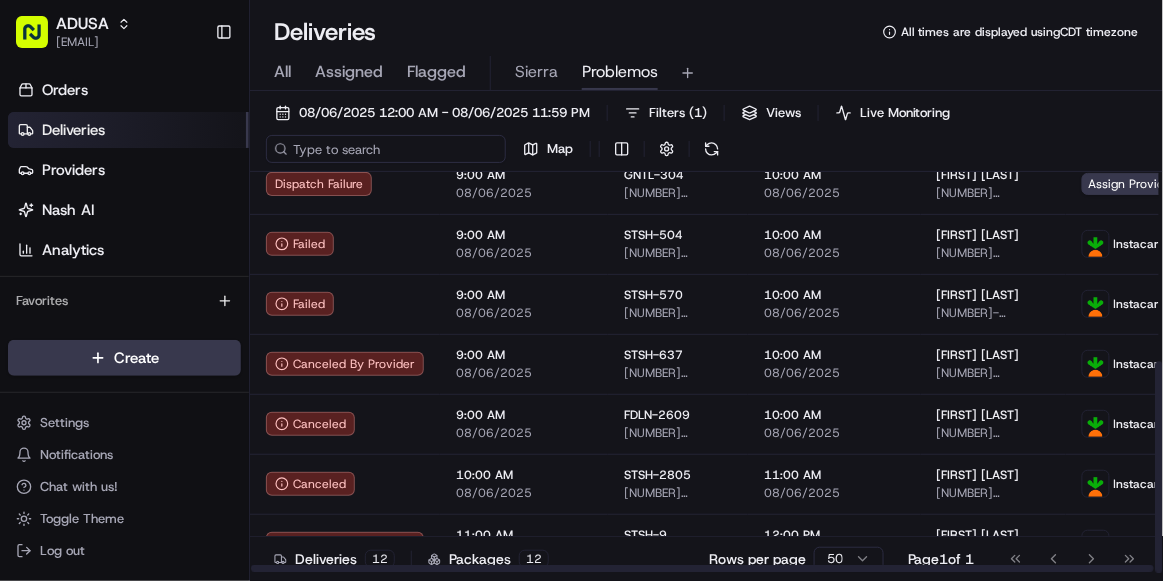 click at bounding box center [386, 149] 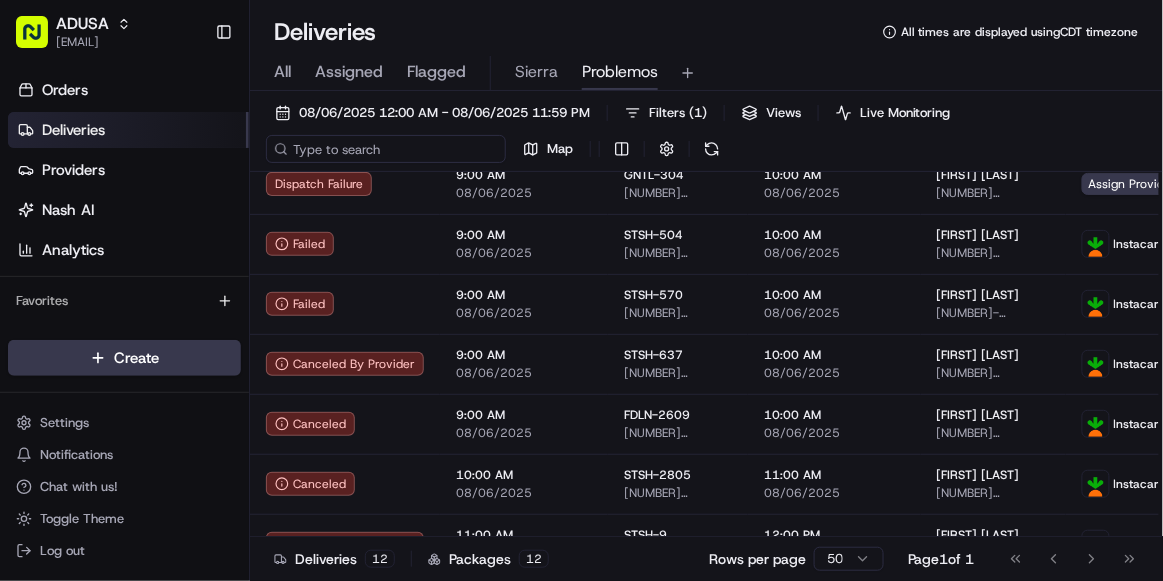 paste on "[ID]" 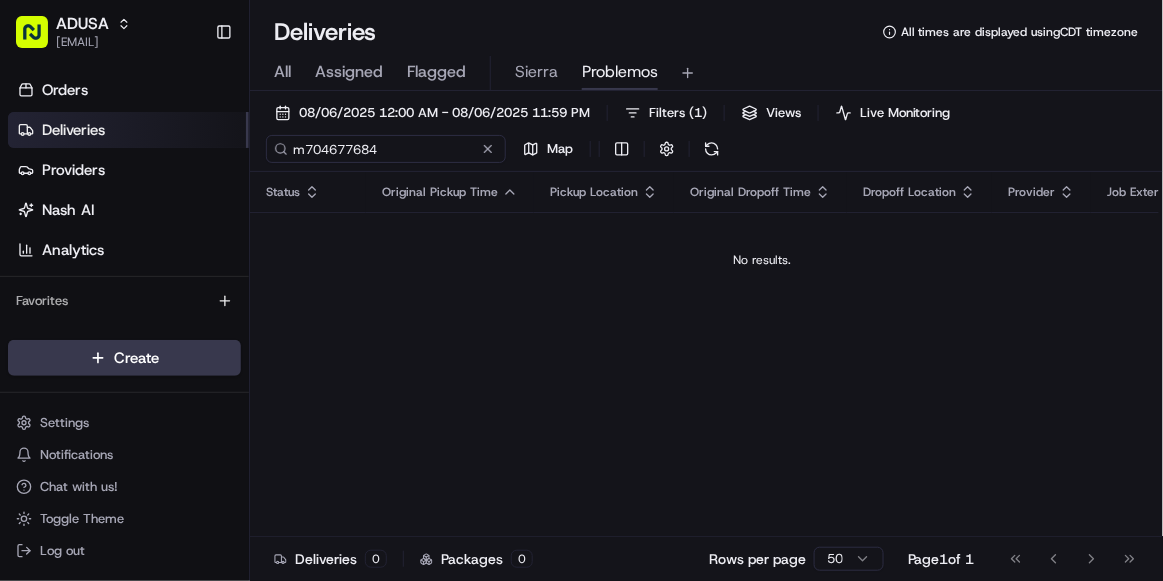 type on "[ID]" 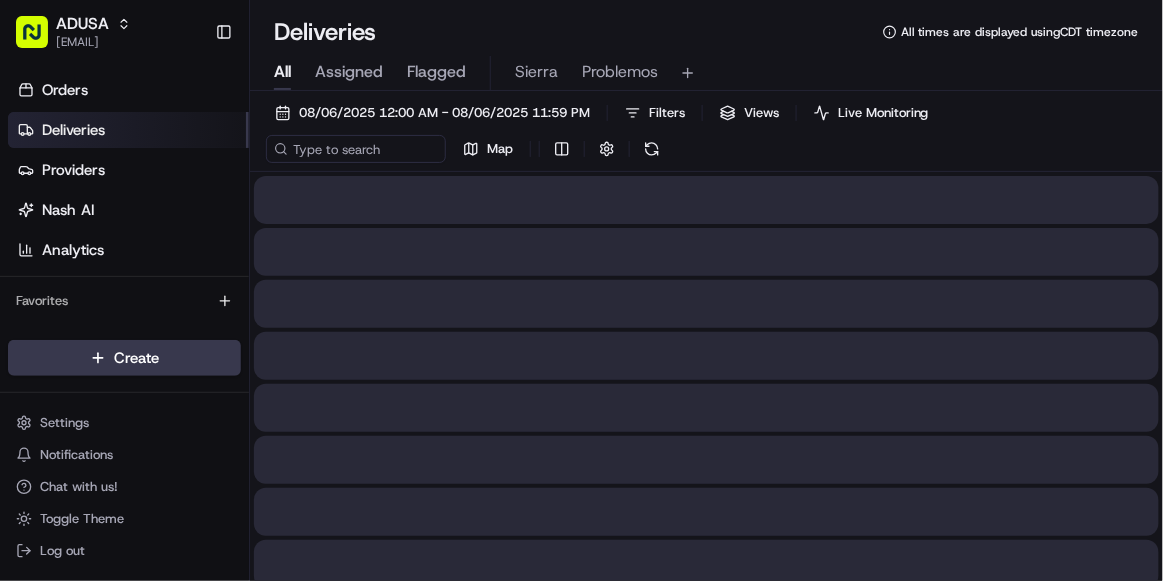 click on "All" at bounding box center [282, 72] 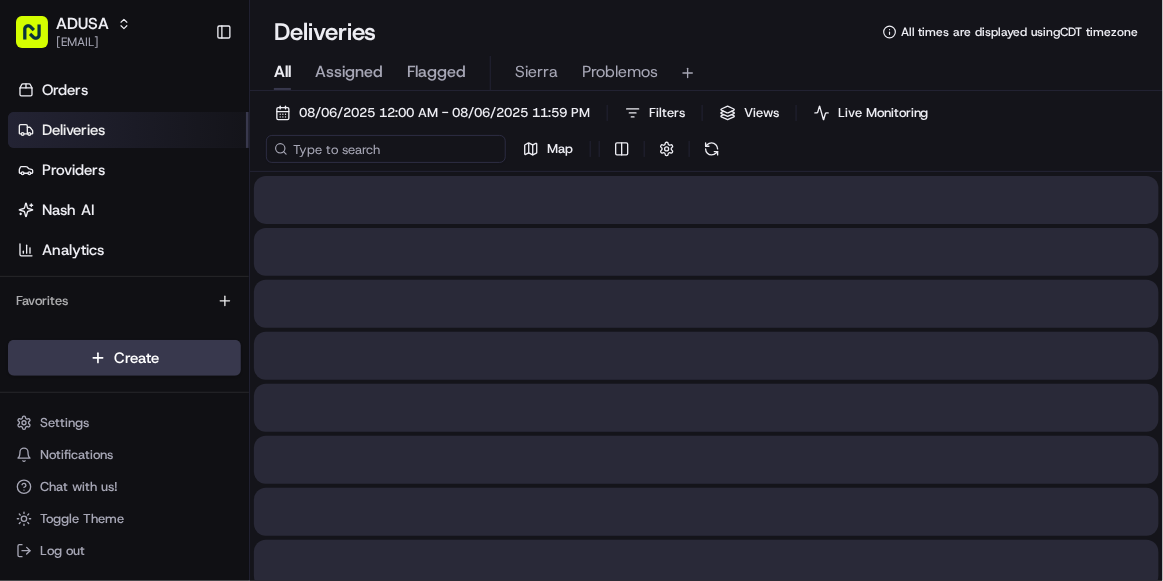 click at bounding box center (386, 149) 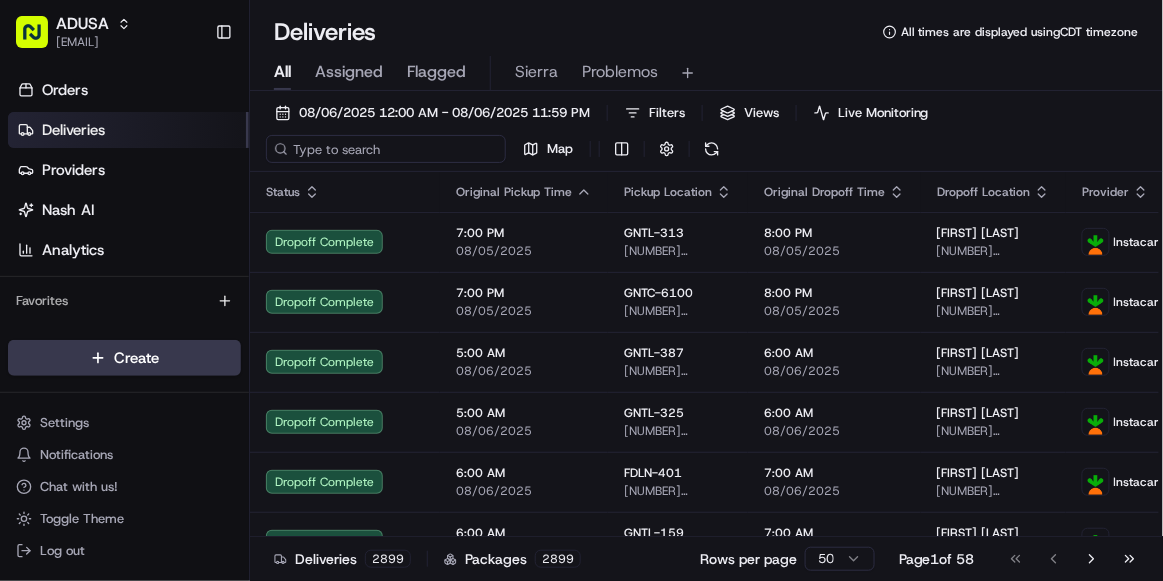 paste on "[ID]" 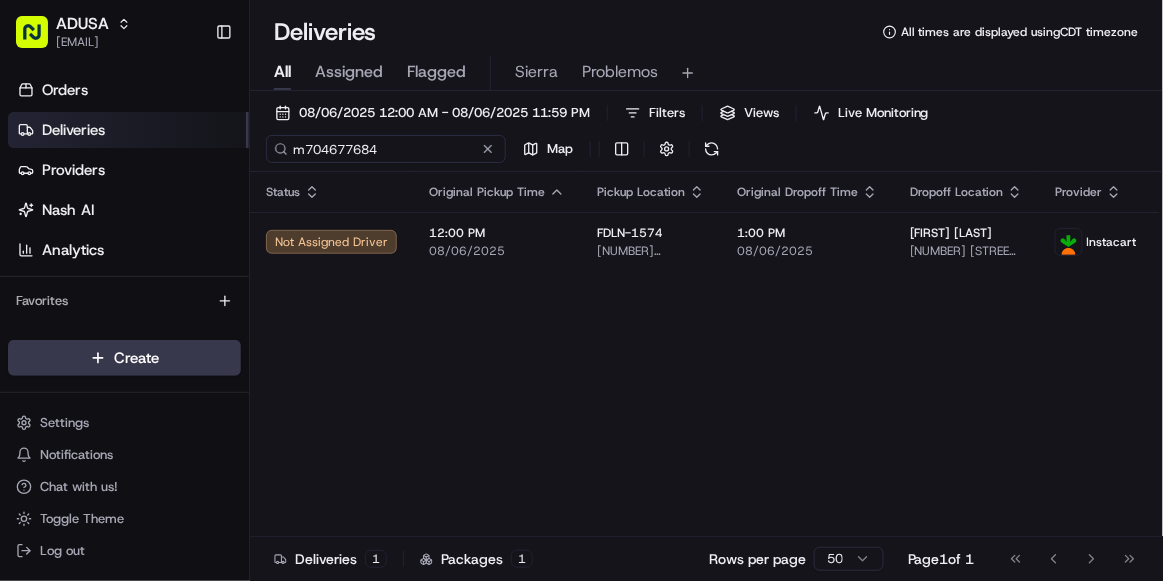 type on "[ID]" 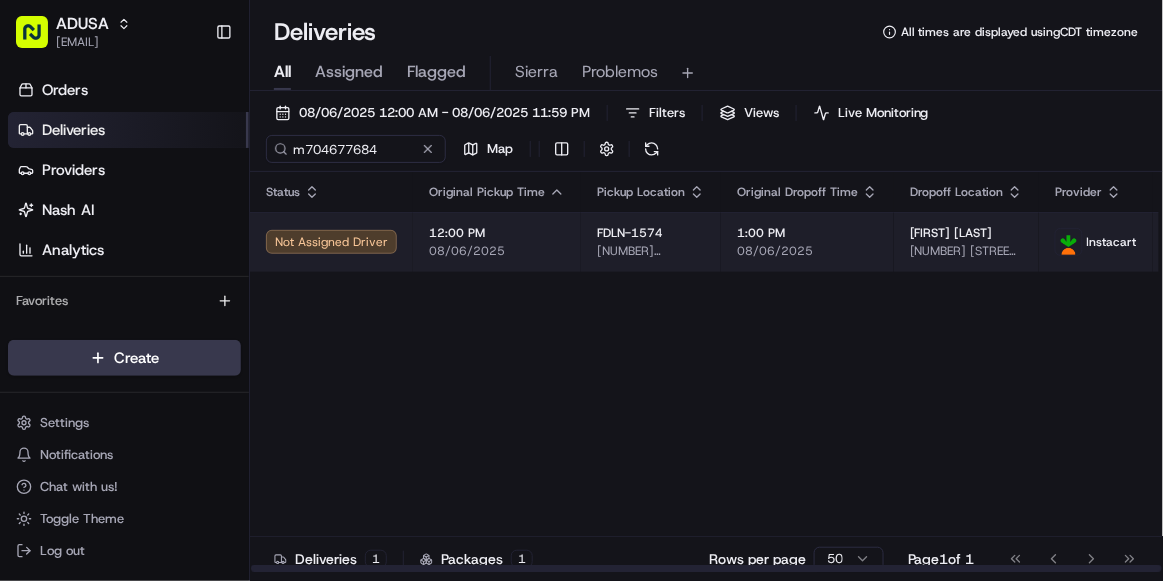 click on "12:00 PM 08/06/2025" at bounding box center (497, 242) 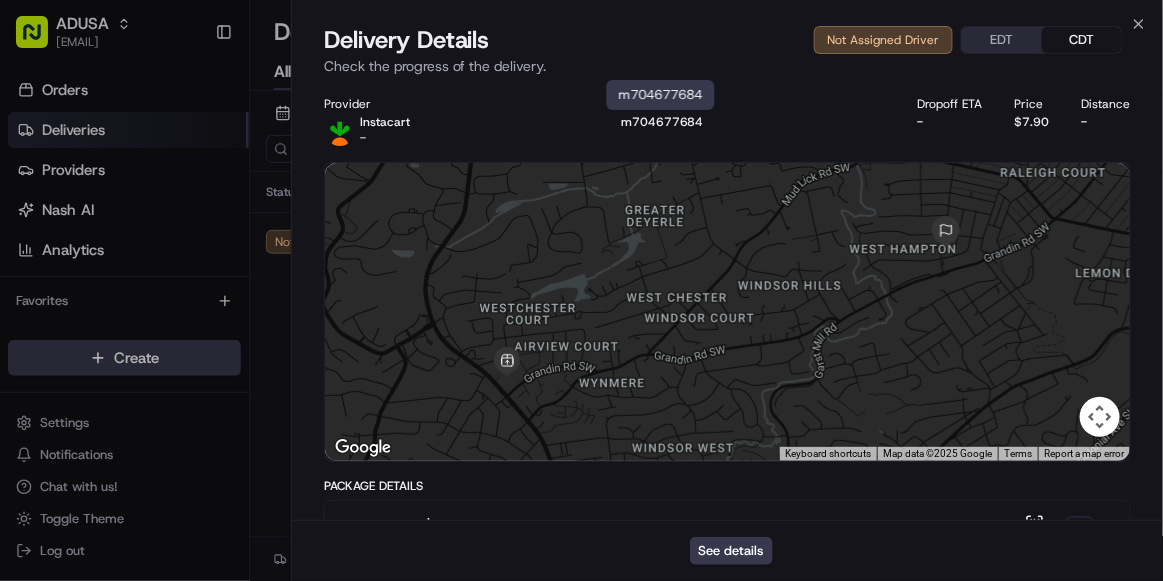 click on "[ID]" at bounding box center (662, 122) 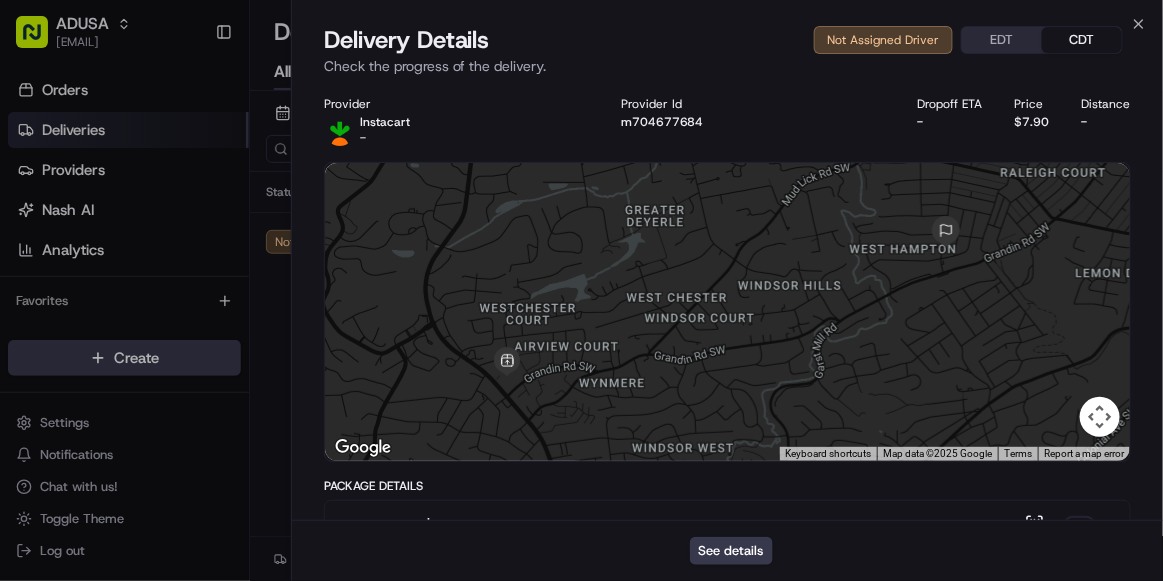 click on "[ID]" at bounding box center (662, 122) 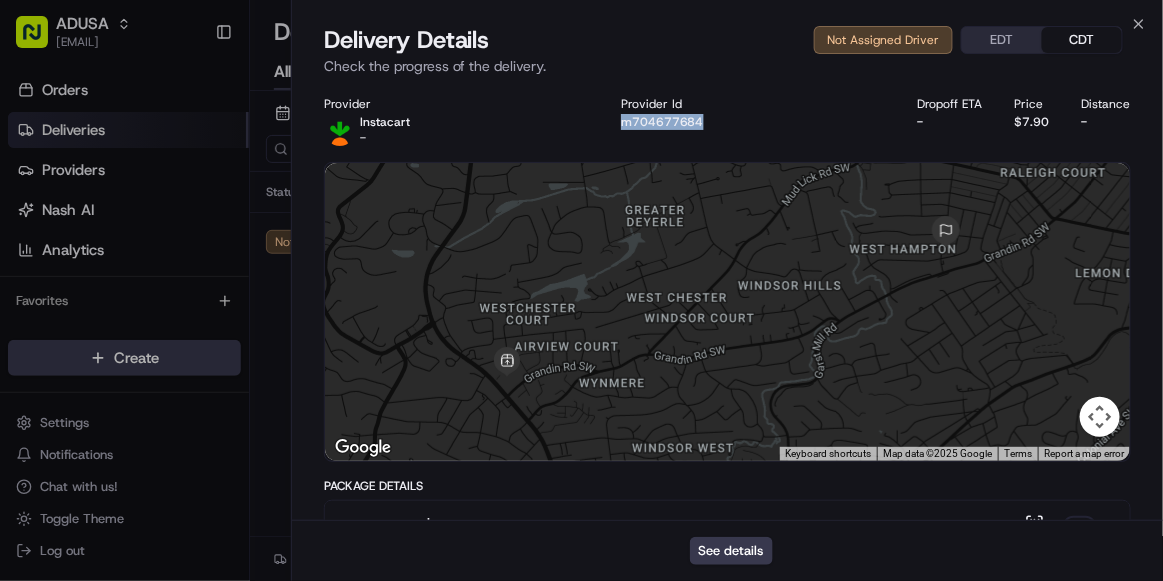 drag, startPoint x: 709, startPoint y: 125, endPoint x: 620, endPoint y: 133, distance: 89.358826 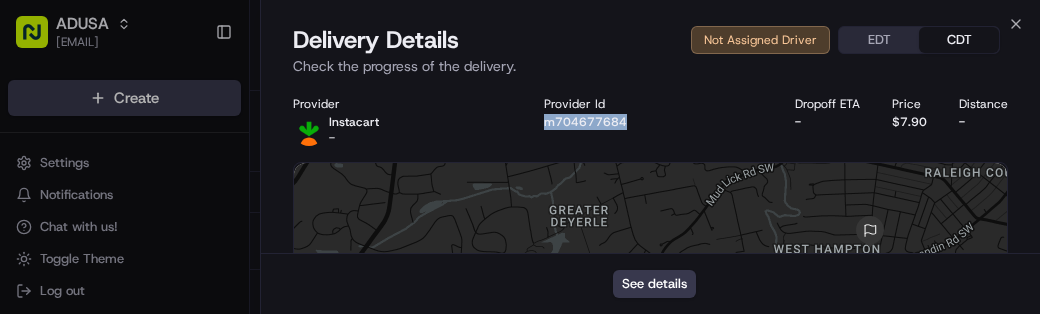 scroll, scrollTop: 0, scrollLeft: 0, axis: both 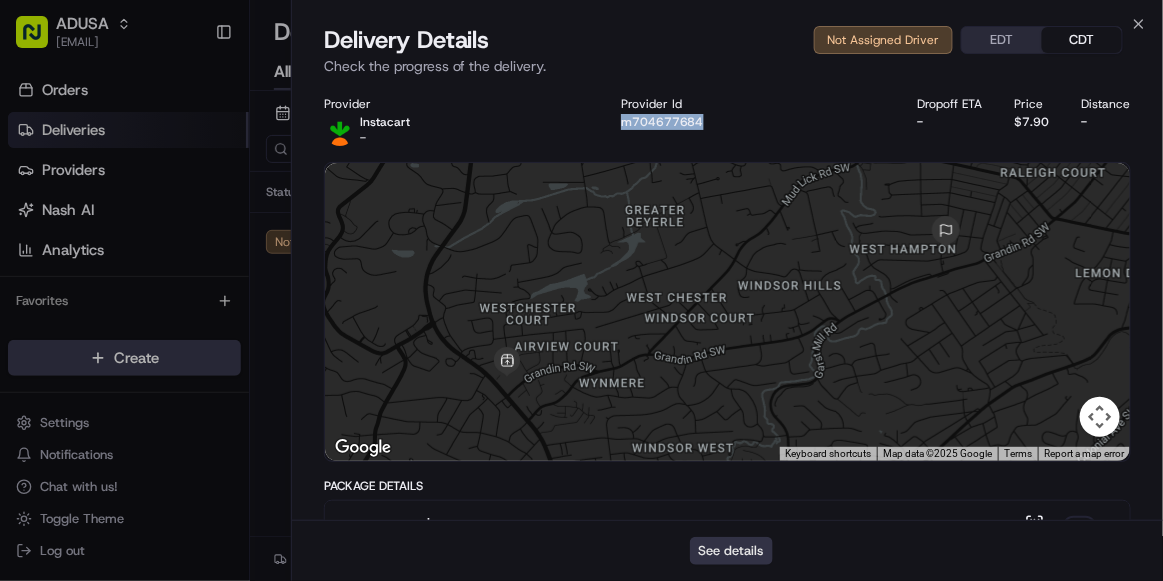 click on "See details" at bounding box center (731, 551) 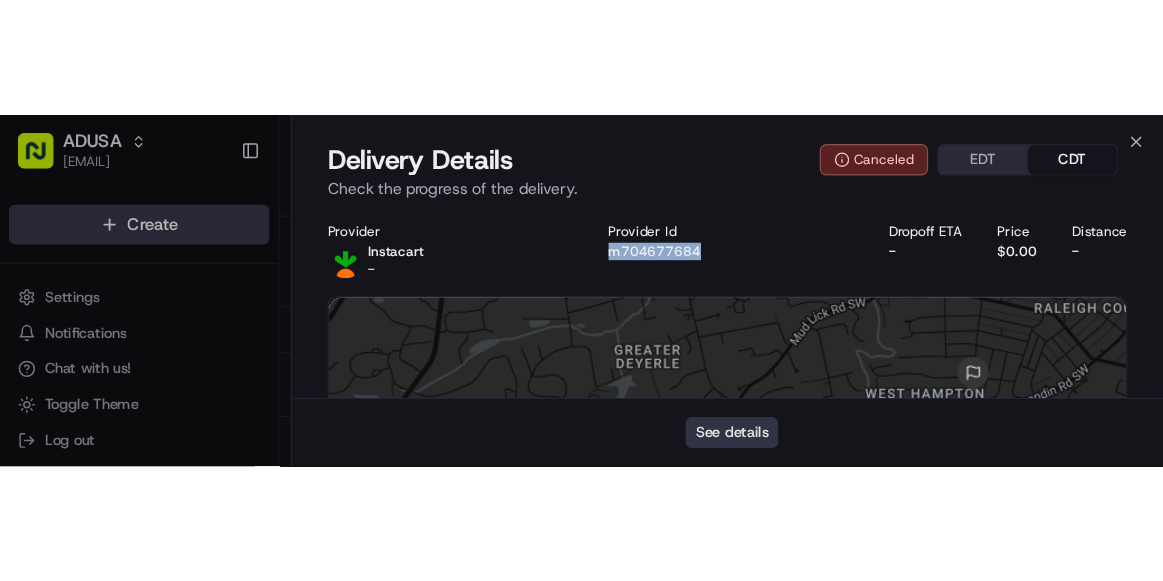 scroll, scrollTop: 0, scrollLeft: 0, axis: both 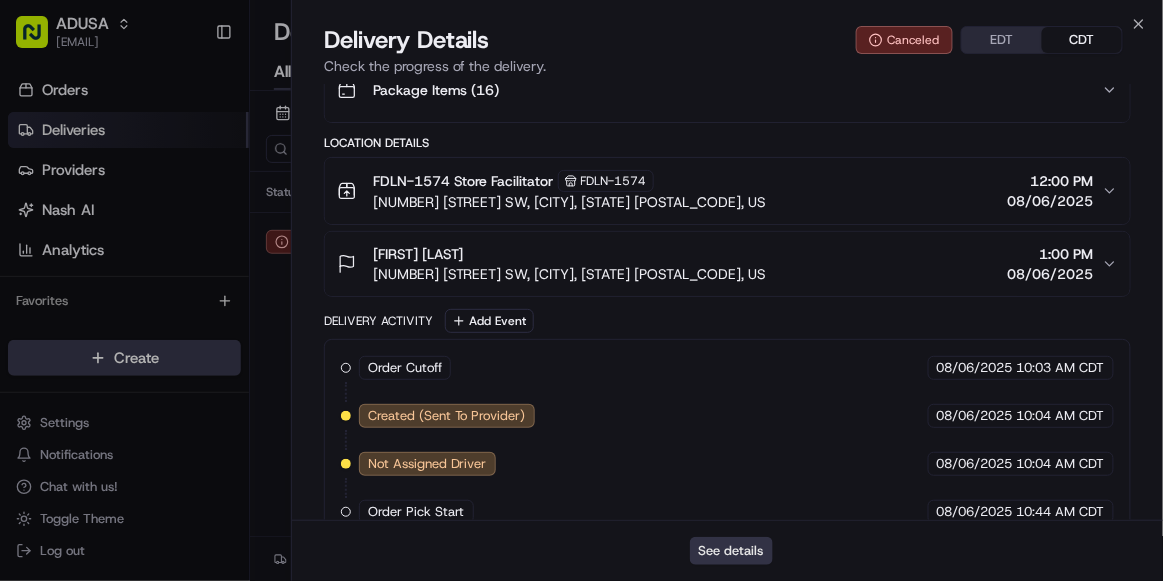click on "See details" at bounding box center (731, 551) 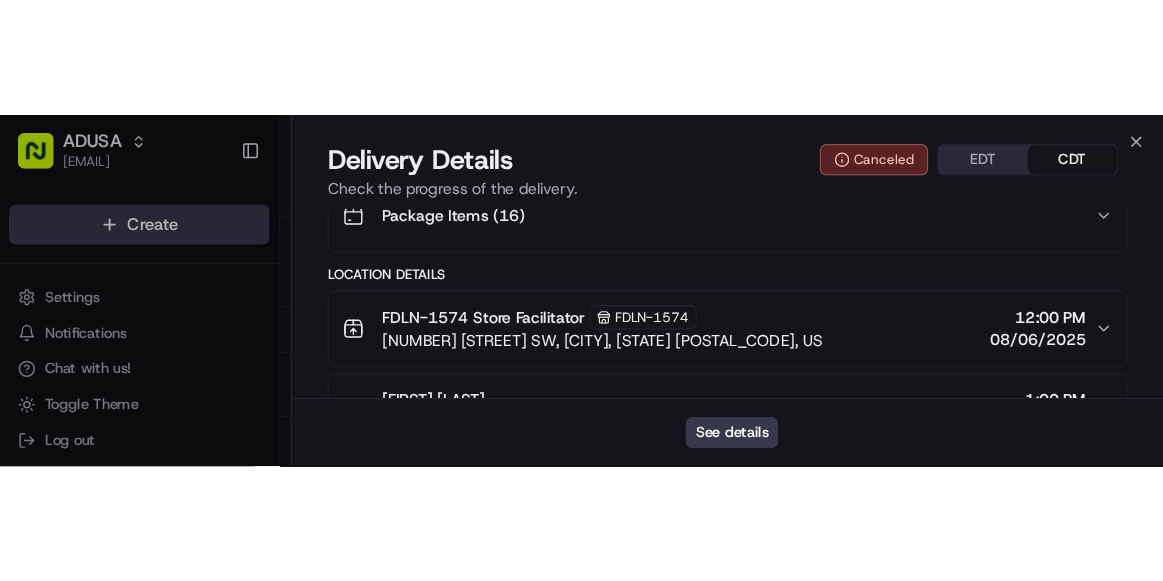 scroll, scrollTop: 0, scrollLeft: 0, axis: both 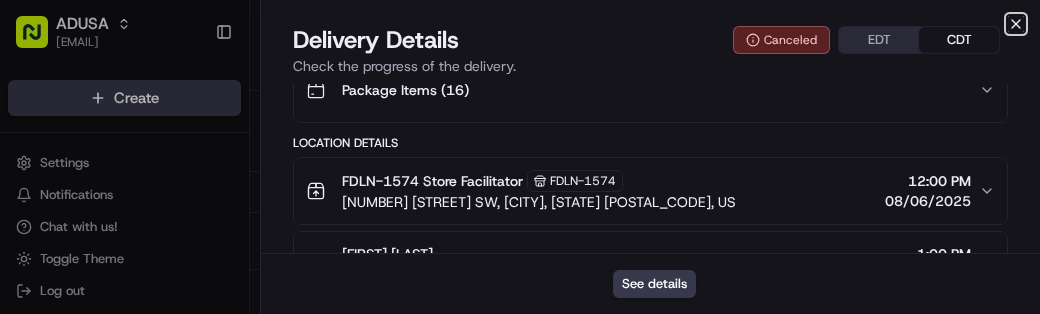 click 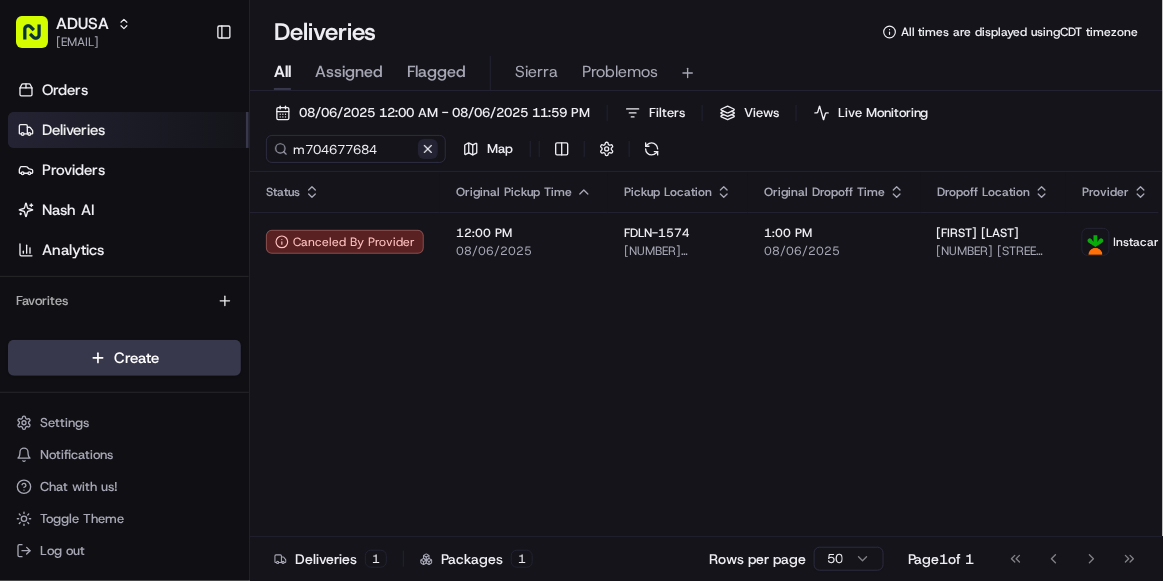 click at bounding box center [428, 149] 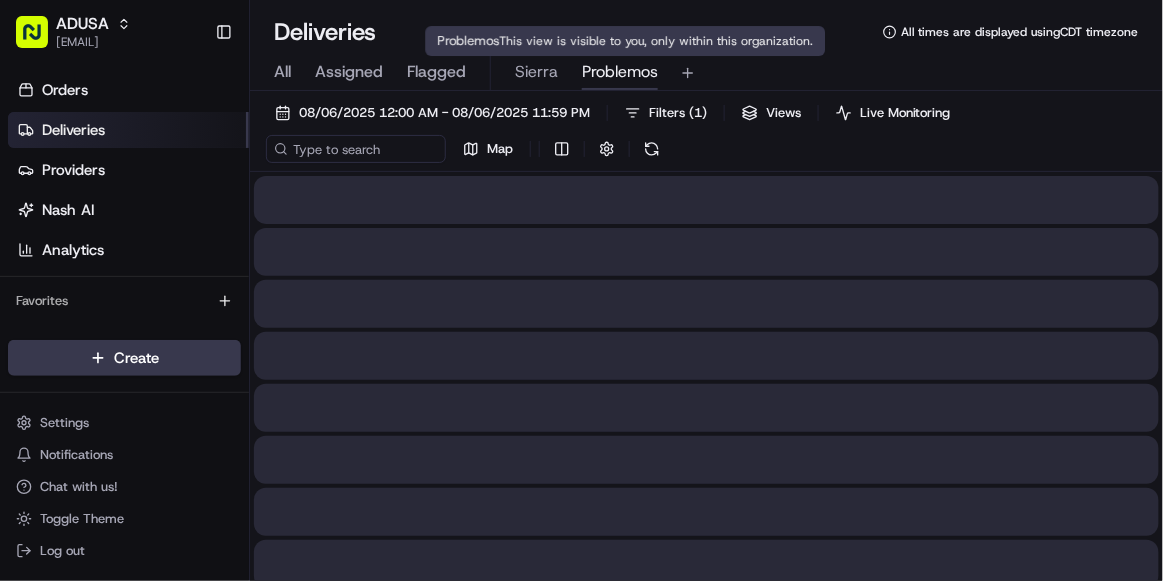click on "Problemos" at bounding box center [620, 72] 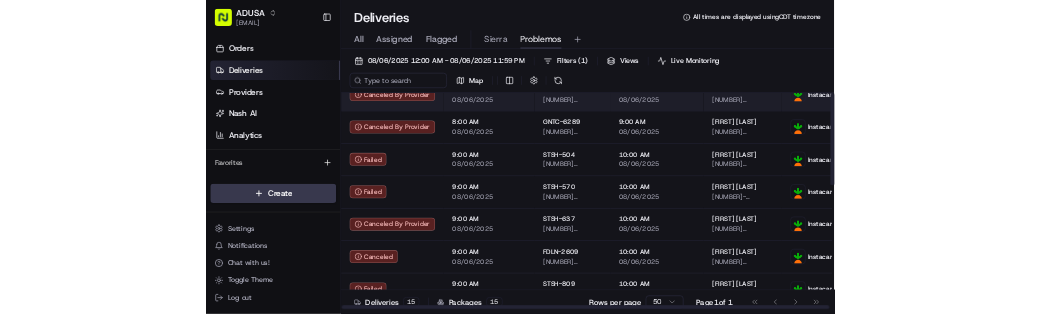 scroll, scrollTop: 0, scrollLeft: 0, axis: both 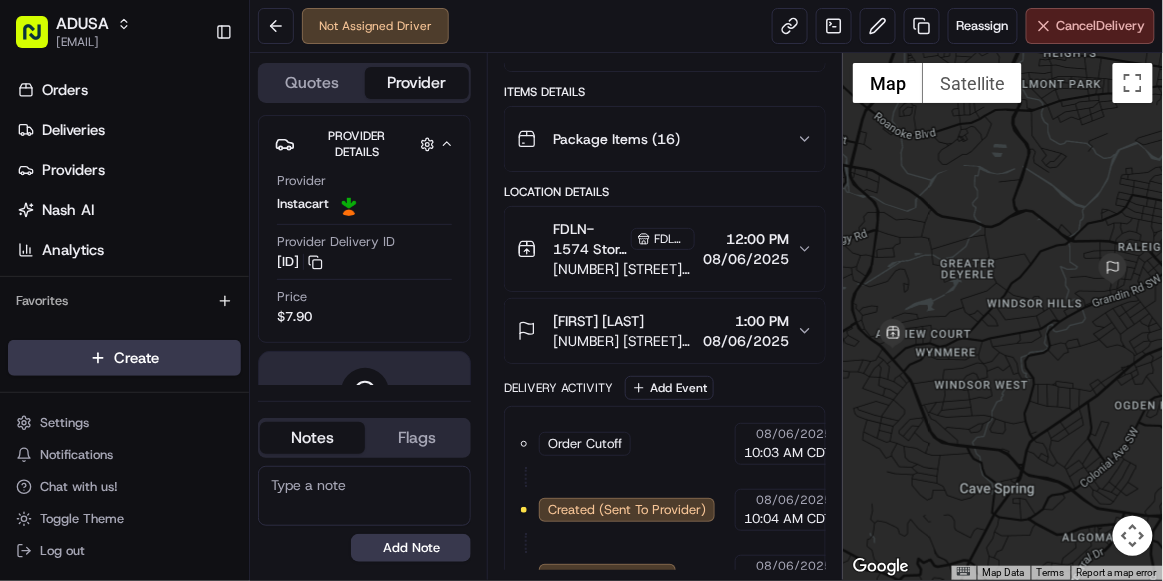 click on "Cancel  Delivery" at bounding box center (1101, 26) 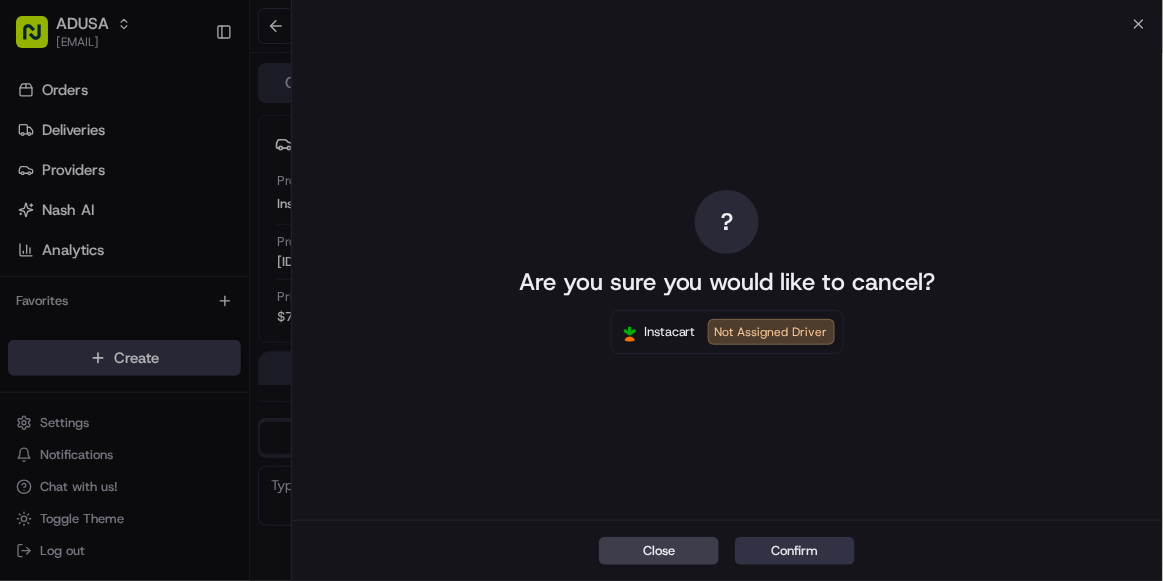 click on "Confirm" at bounding box center (795, 551) 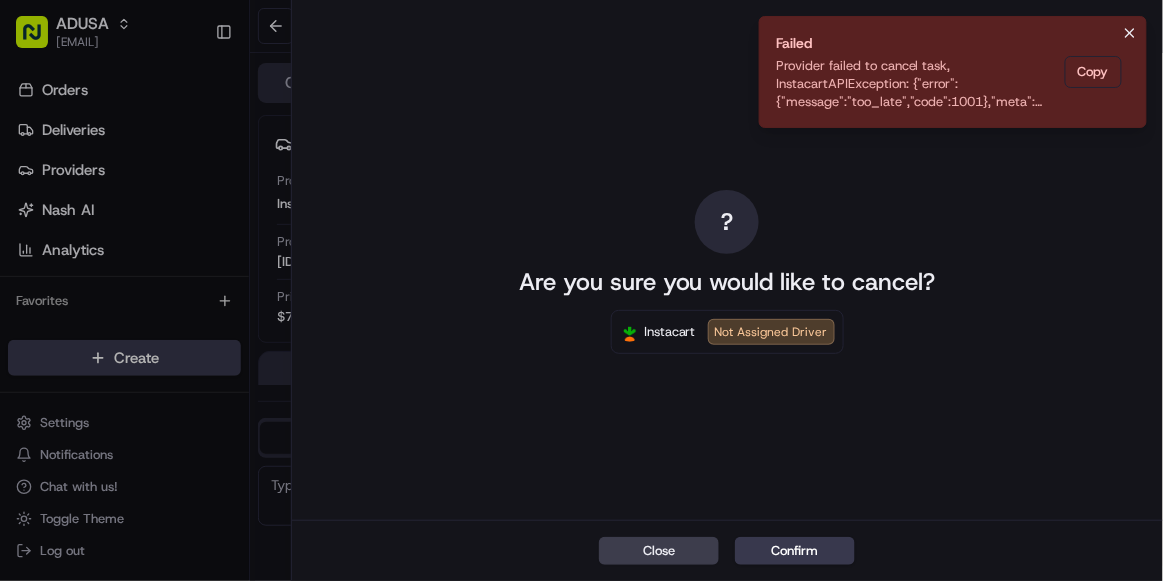 click 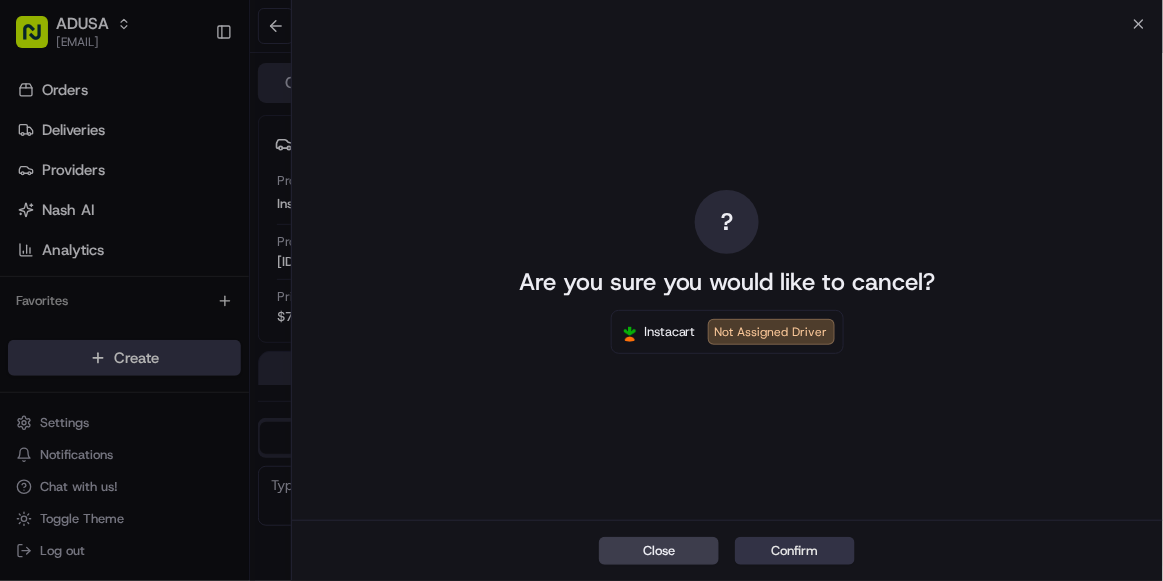 click on "Confirm" at bounding box center (795, 551) 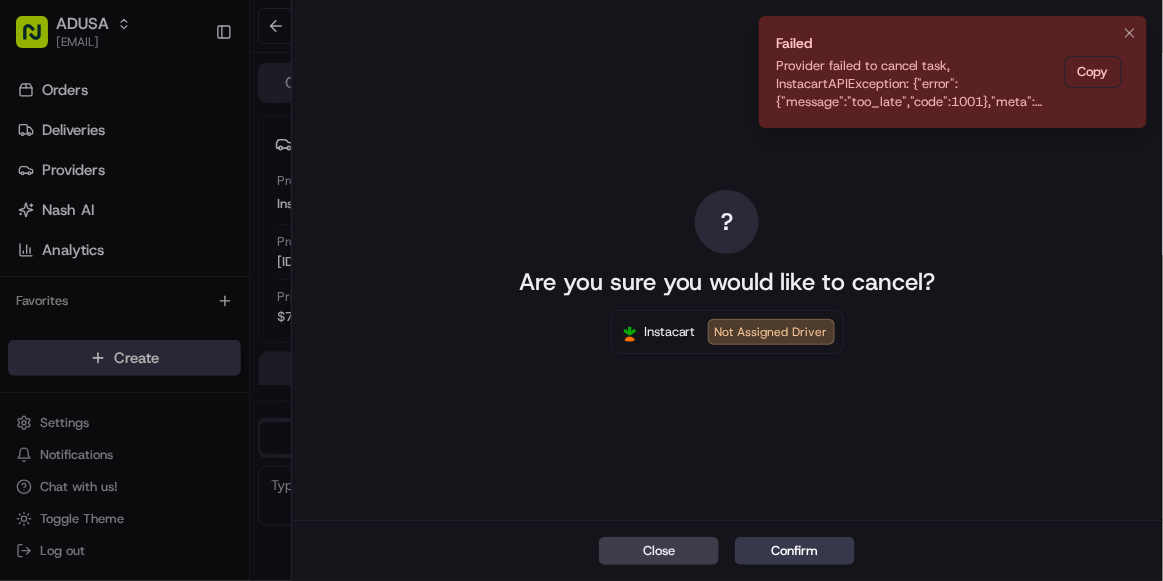 scroll, scrollTop: 0, scrollLeft: 0, axis: both 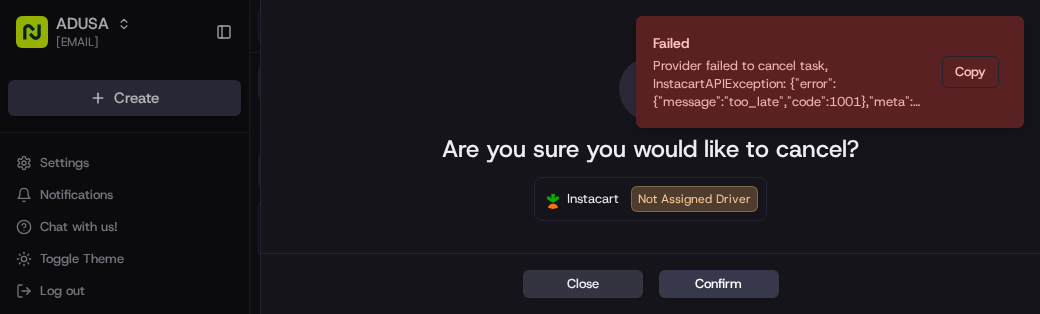 click on "Close" at bounding box center (583, 284) 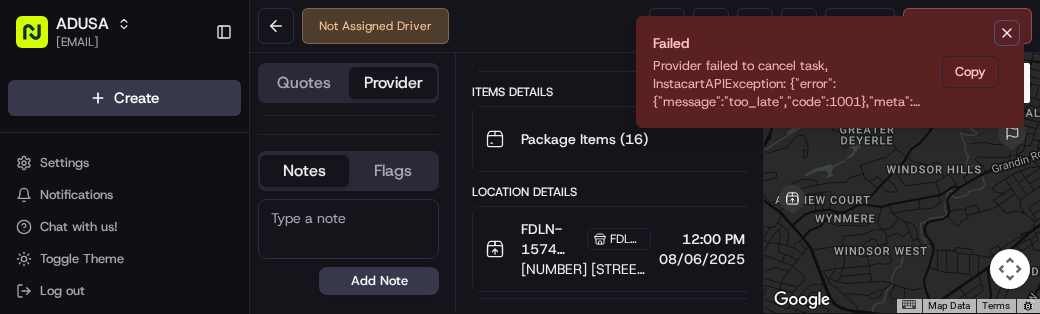 click 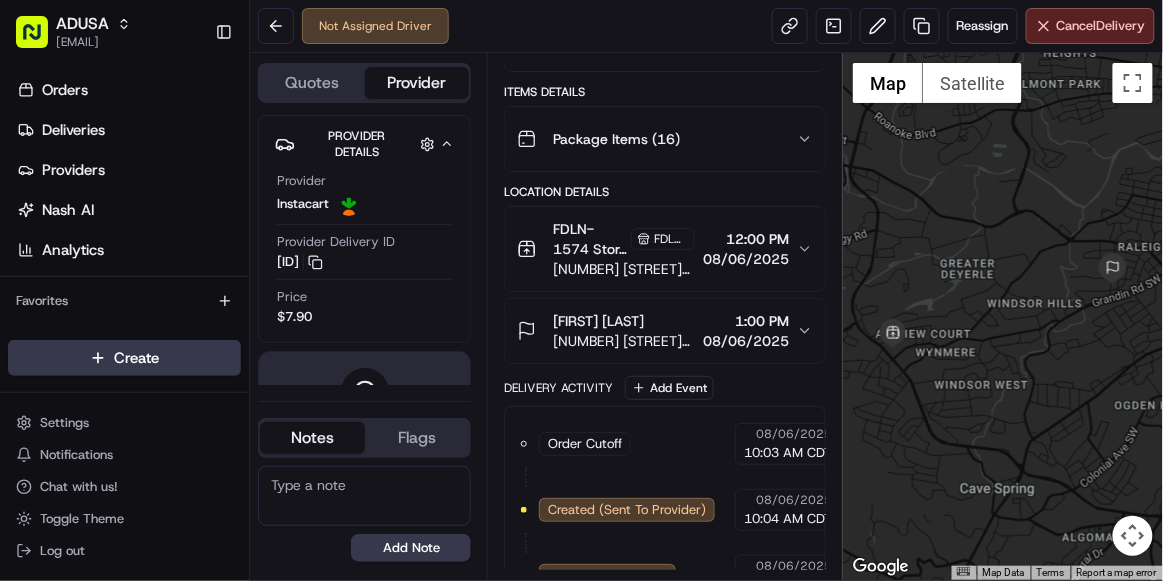 click at bounding box center (364, 496) 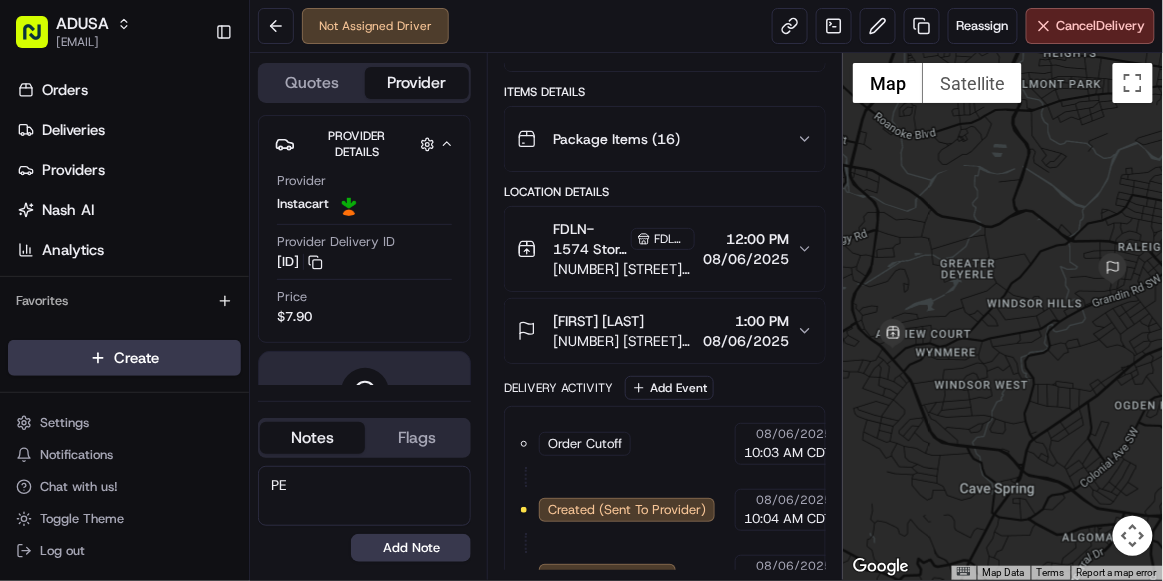 type on "P" 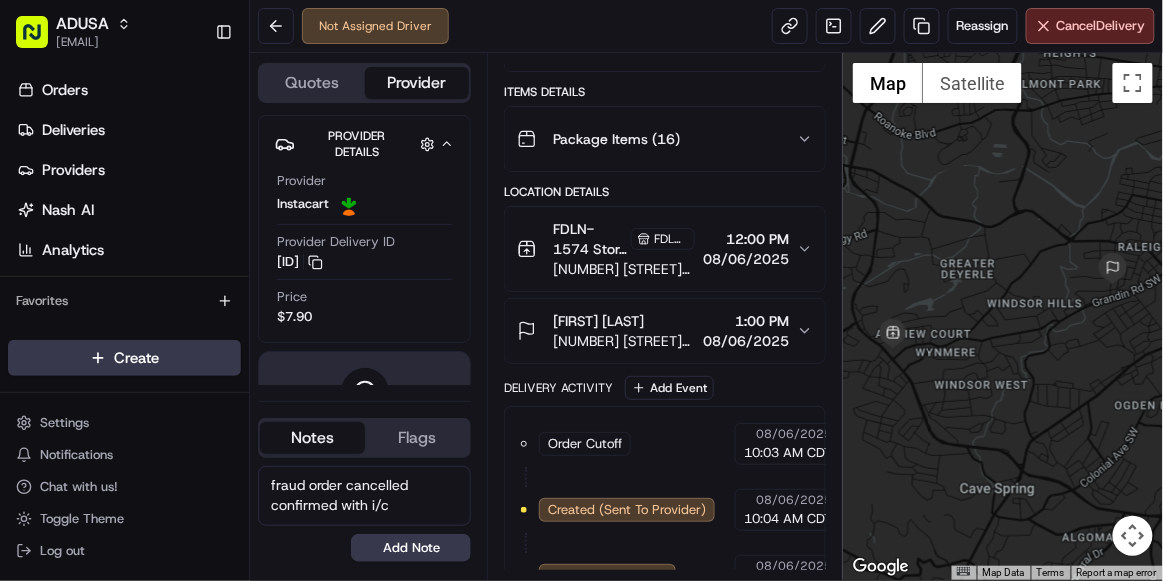 drag, startPoint x: 328, startPoint y: 502, endPoint x: 1106, endPoint y: -110, distance: 989.8626 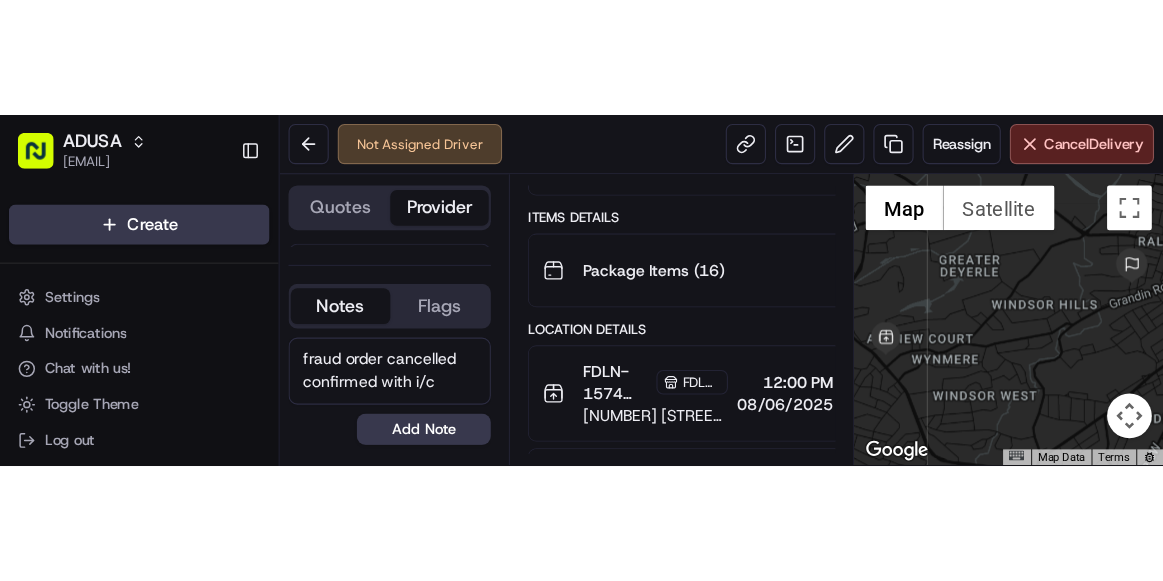 scroll, scrollTop: 0, scrollLeft: 0, axis: both 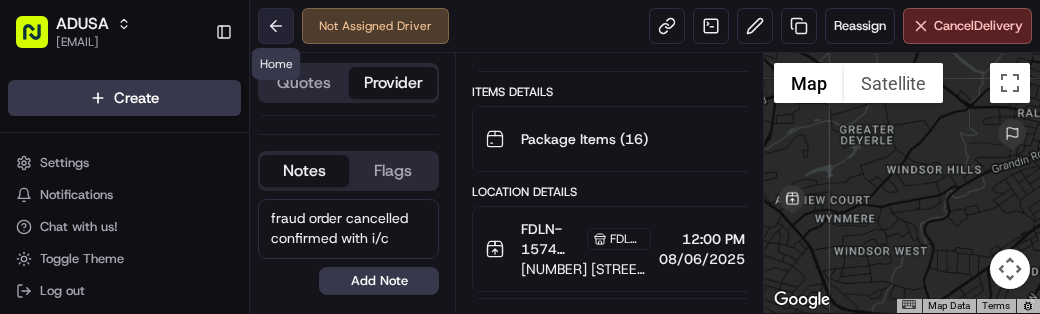 type on "fraud order cancelled confirmed with i/c" 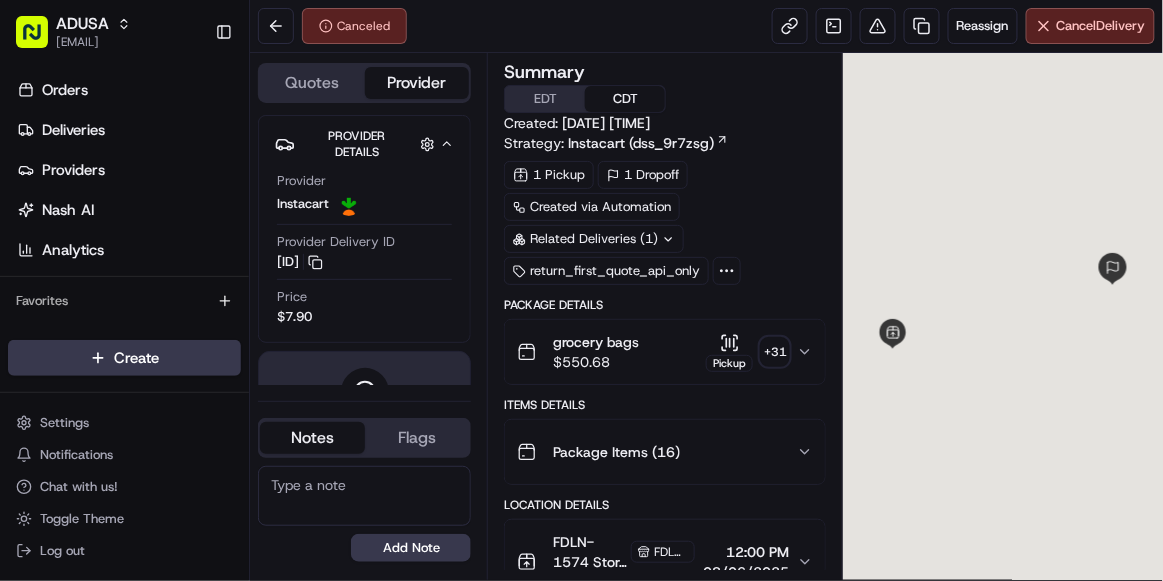 scroll, scrollTop: 0, scrollLeft: 0, axis: both 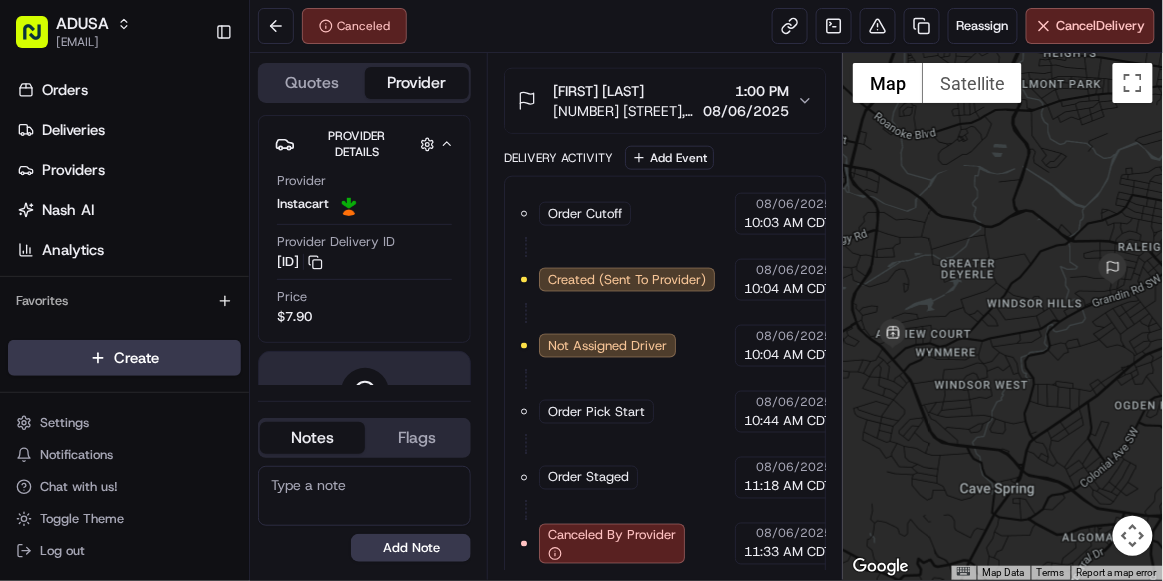 click at bounding box center (364, 496) 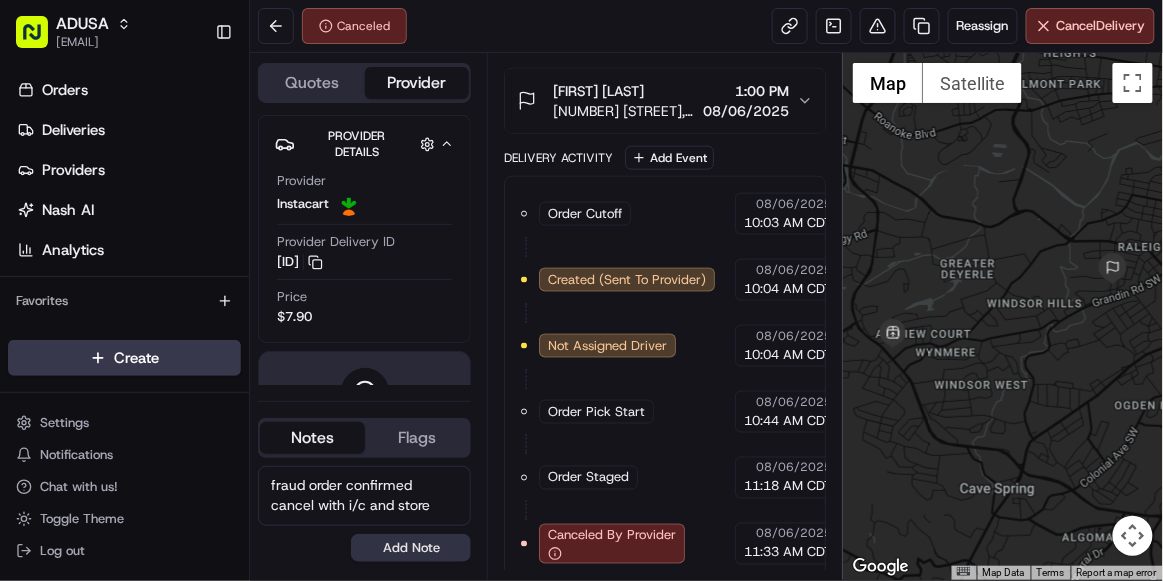 type on "fraud order confirmed cancel with i/c and store" 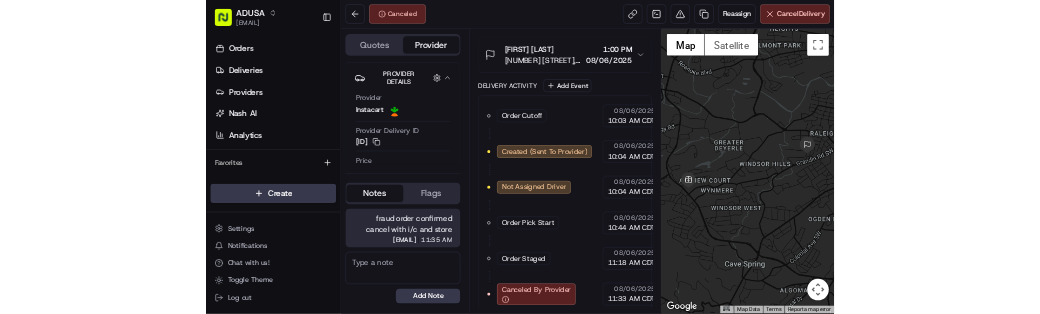 scroll, scrollTop: 0, scrollLeft: 0, axis: both 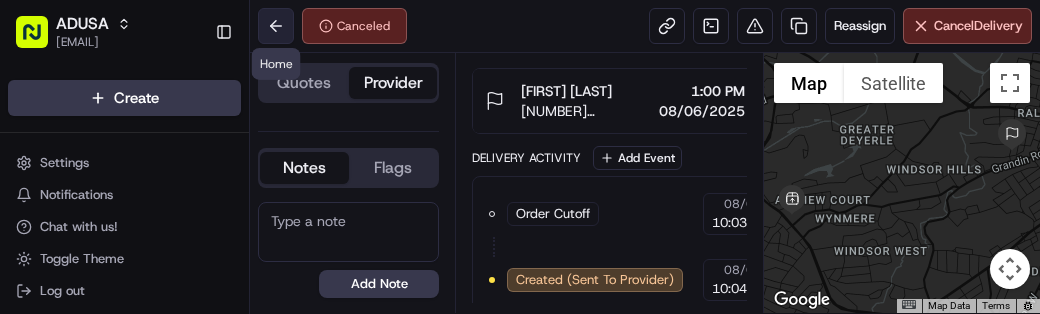 click at bounding box center (276, 26) 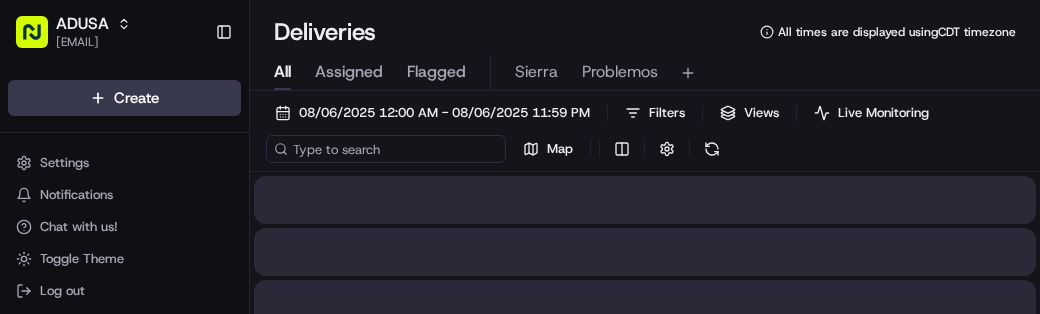 click at bounding box center (386, 149) 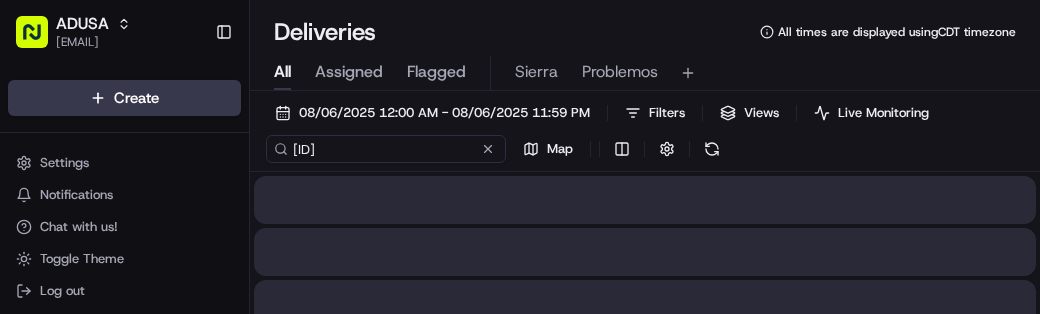 type on "[ID]" 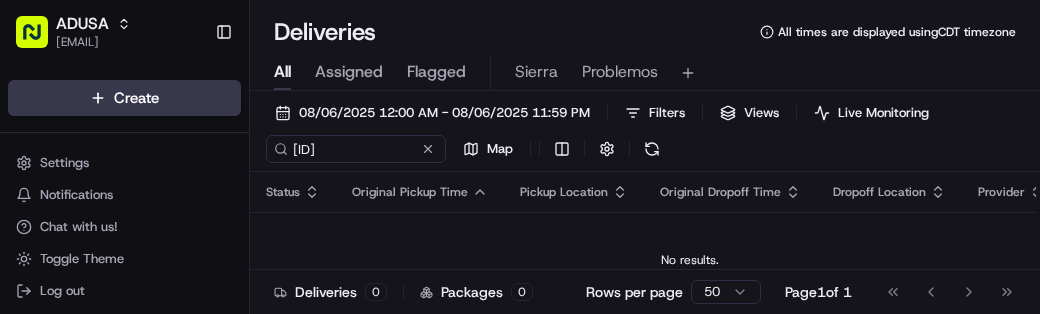 click on "All" at bounding box center [282, 72] 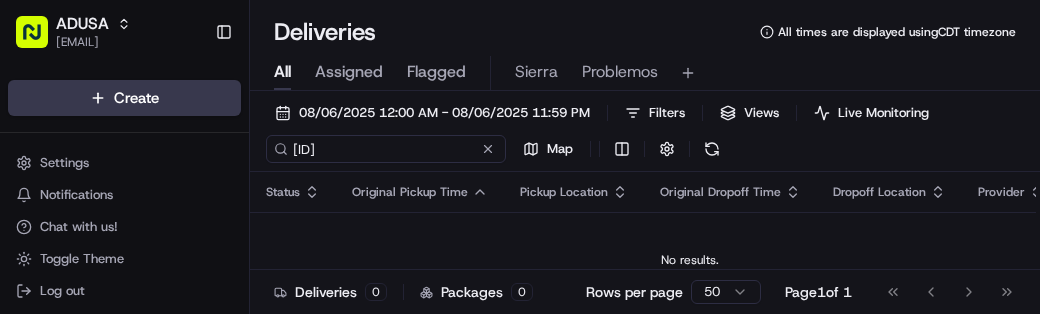 drag, startPoint x: 400, startPoint y: 157, endPoint x: 395, endPoint y: 130, distance: 27.45906 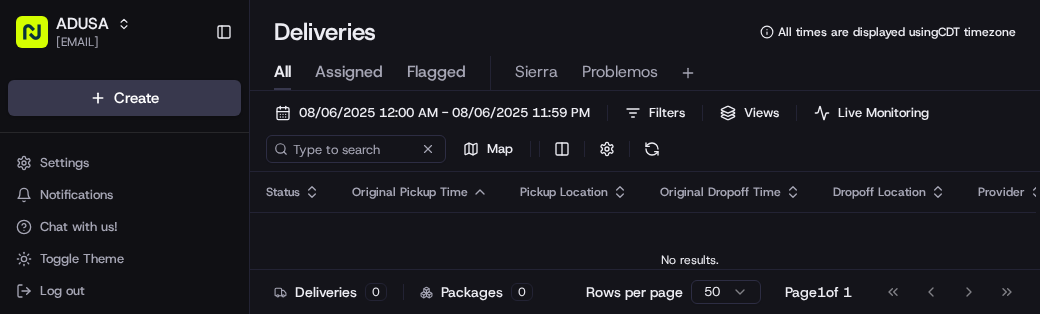 click on "Assigned" at bounding box center [349, 72] 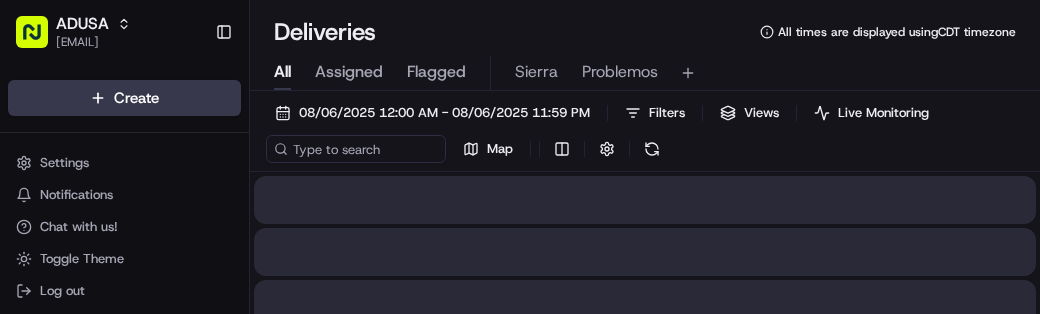 click on "All" at bounding box center (282, 72) 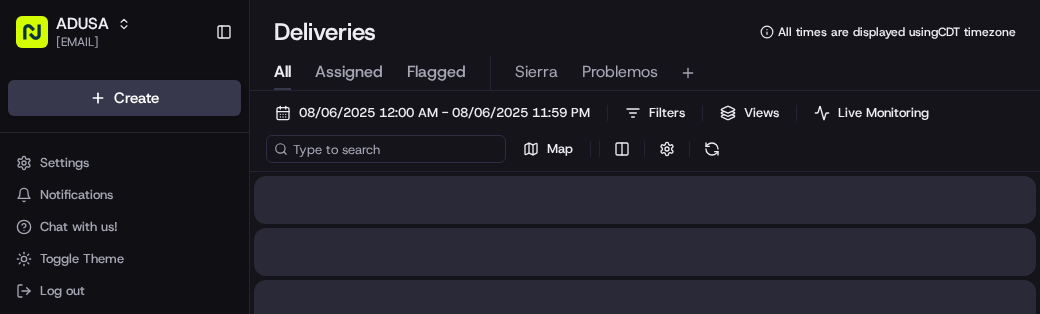 click at bounding box center (386, 149) 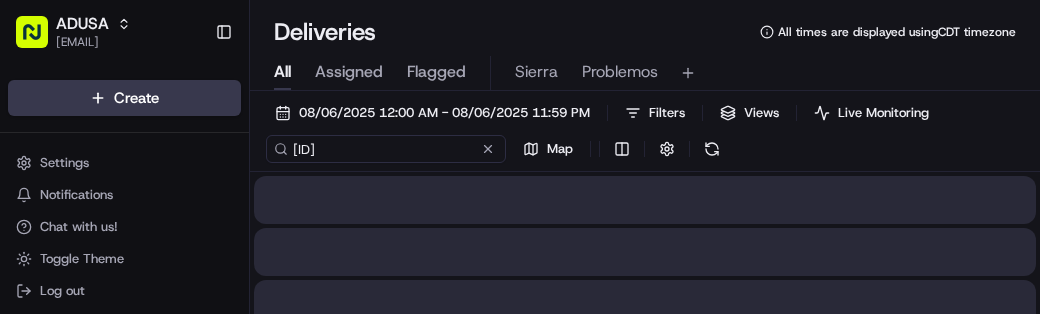 type on "[ID]" 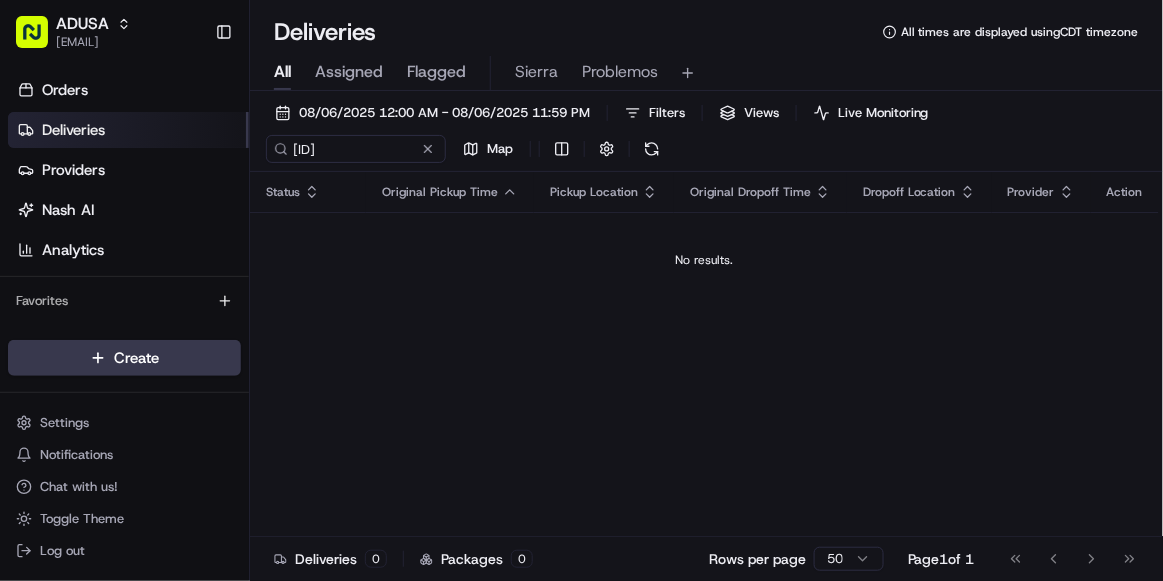 click on "All" at bounding box center (282, 72) 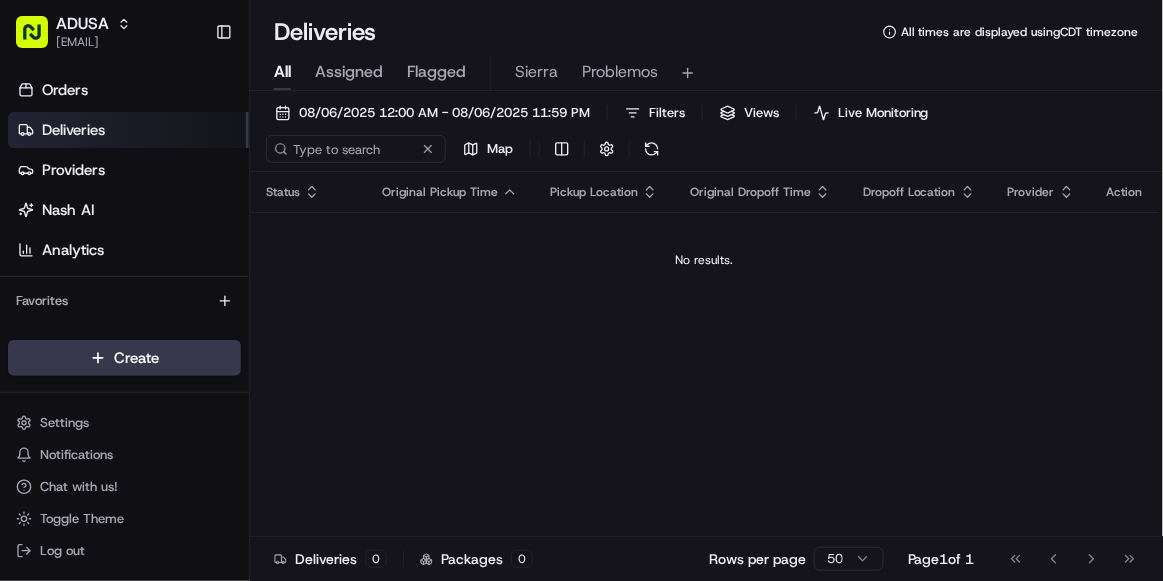 click on "Assigned" at bounding box center (349, 72) 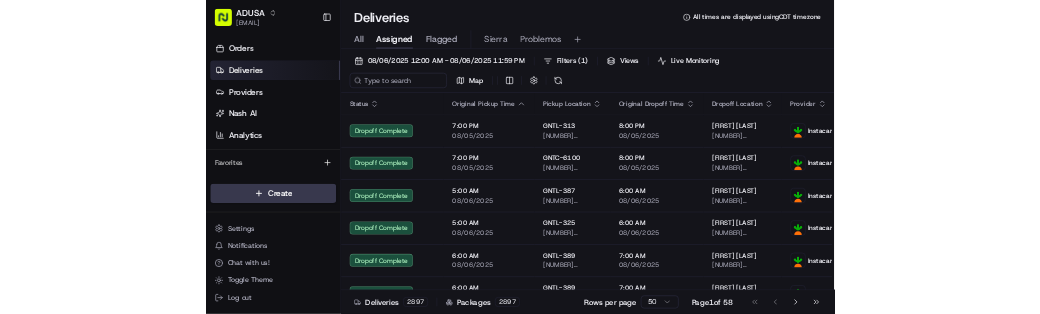 scroll, scrollTop: 0, scrollLeft: 0, axis: both 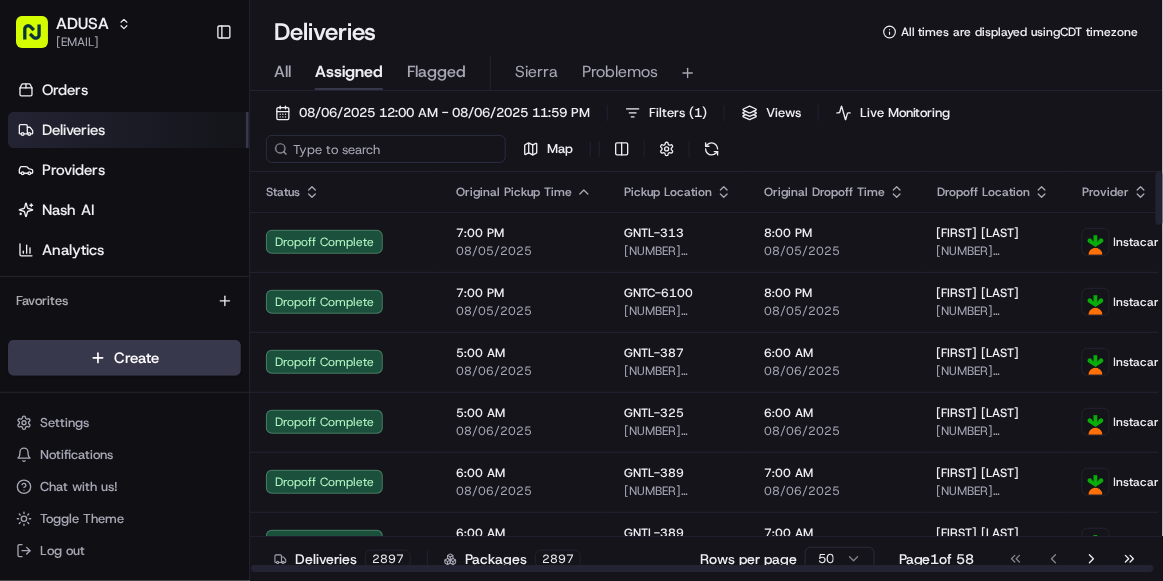 click at bounding box center (386, 149) 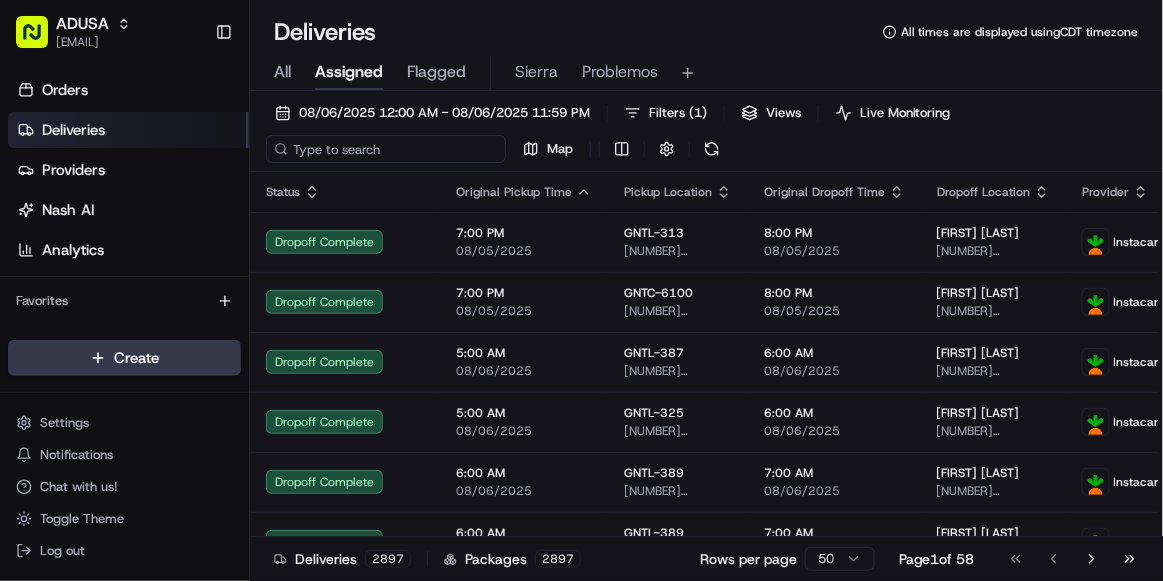 paste on "m701547066" 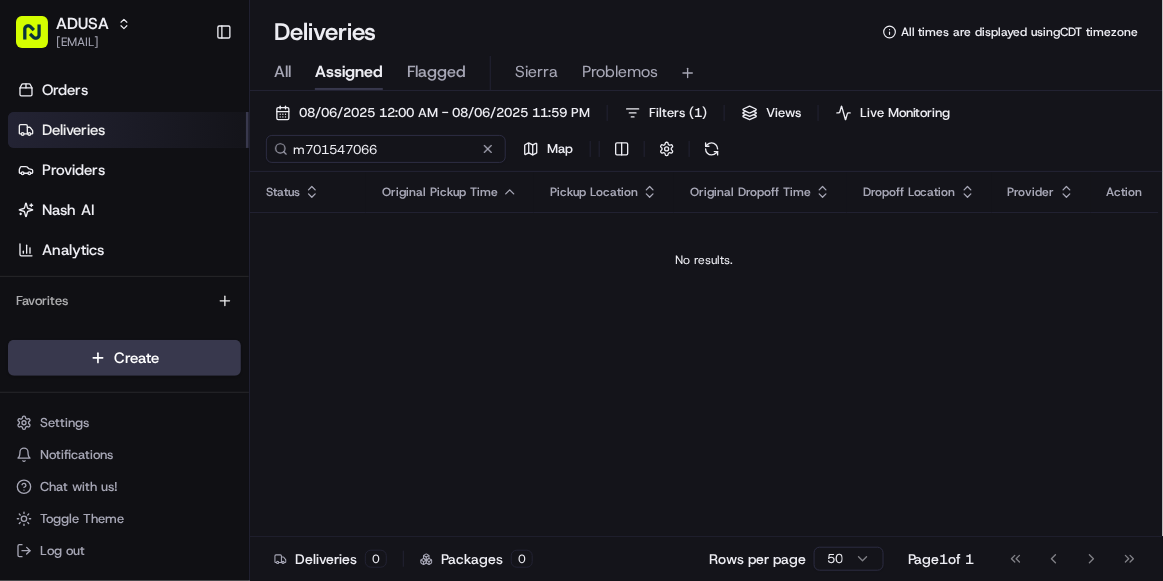 type on "m701547066" 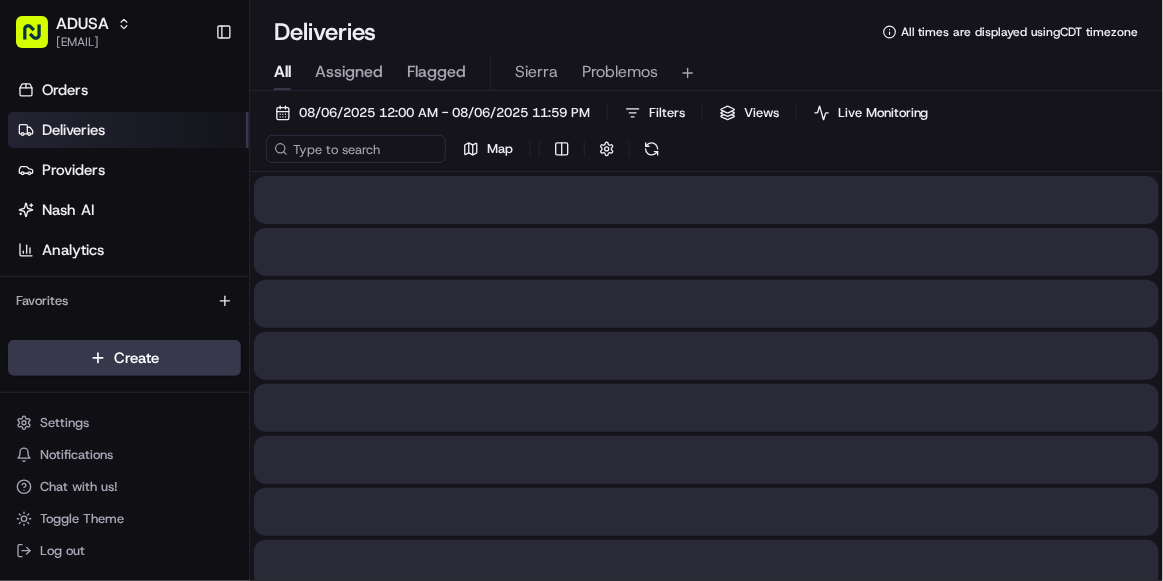 click on "All" at bounding box center (282, 72) 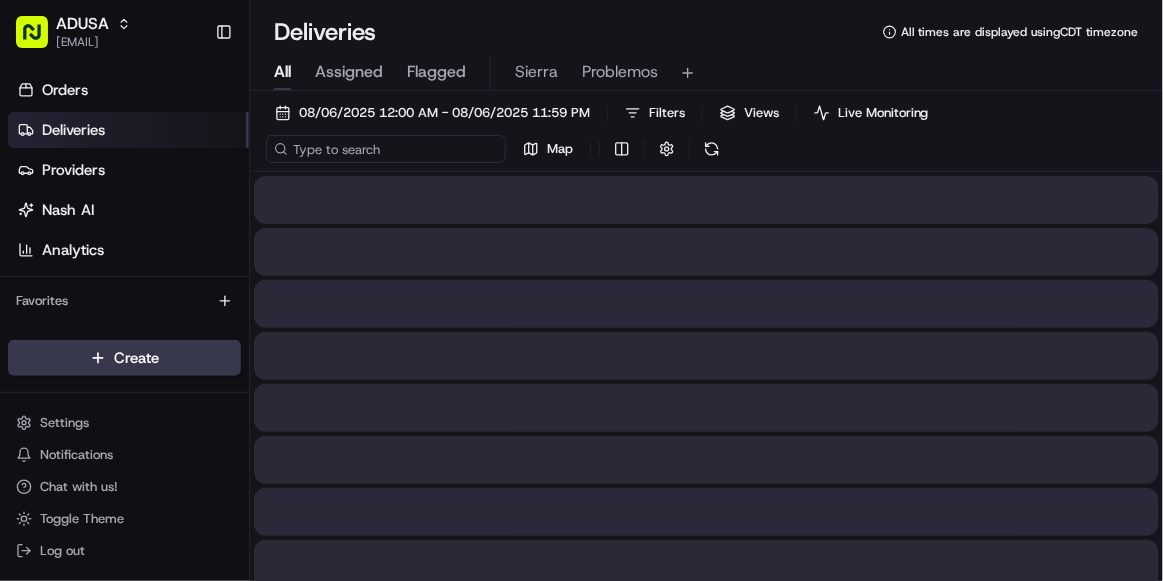 click at bounding box center [386, 149] 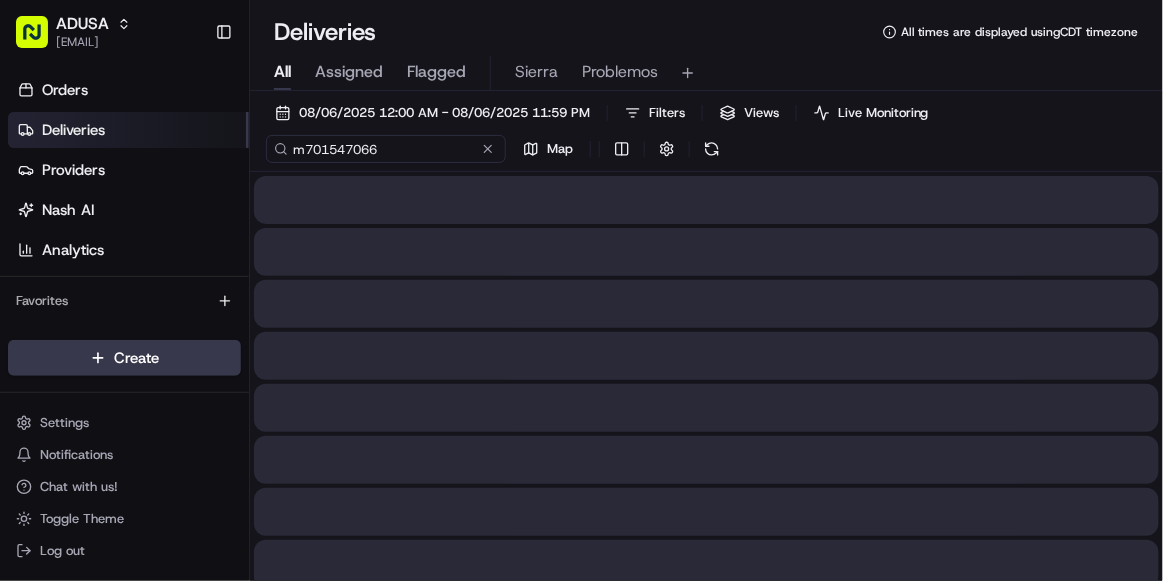 type on "m701547066" 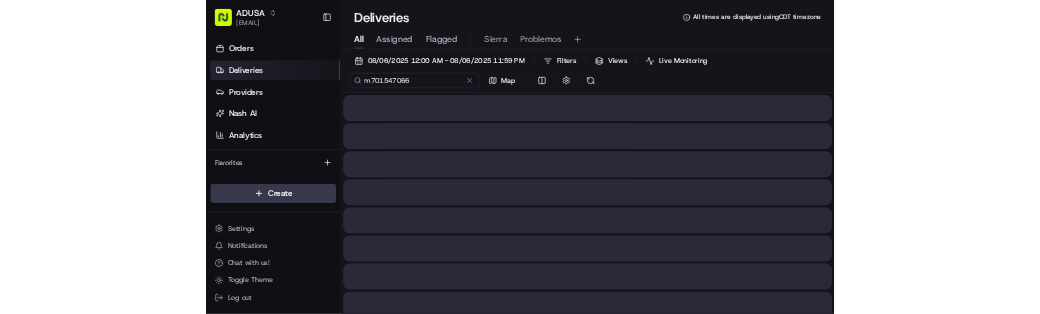 scroll, scrollTop: 0, scrollLeft: 0, axis: both 